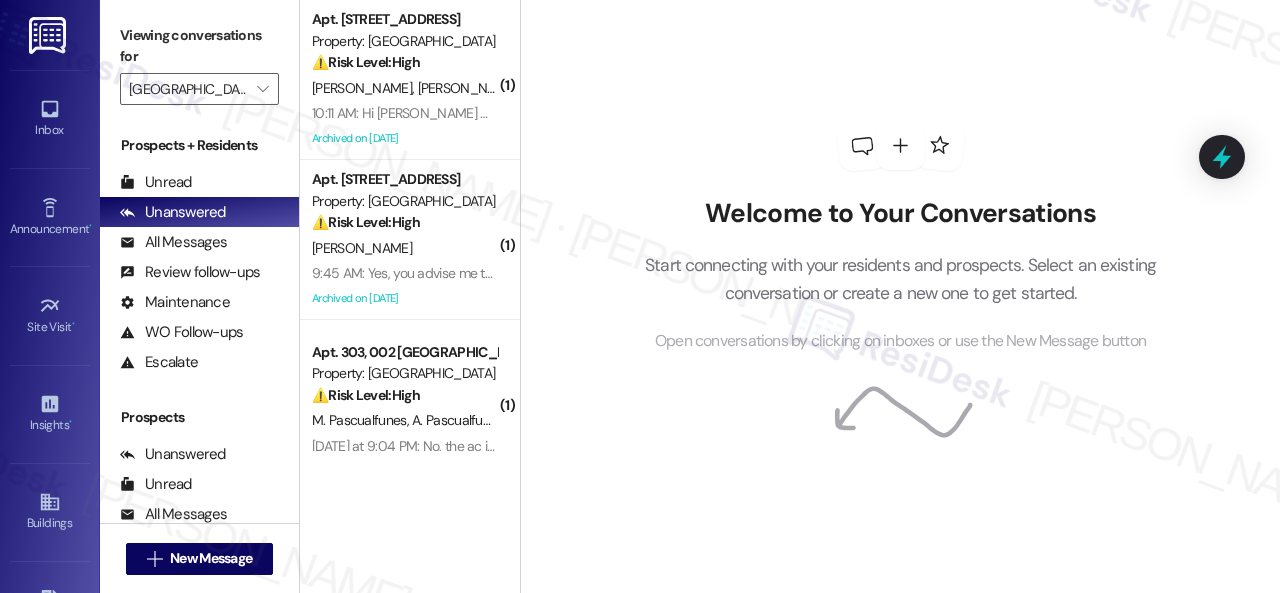 scroll, scrollTop: 0, scrollLeft: 0, axis: both 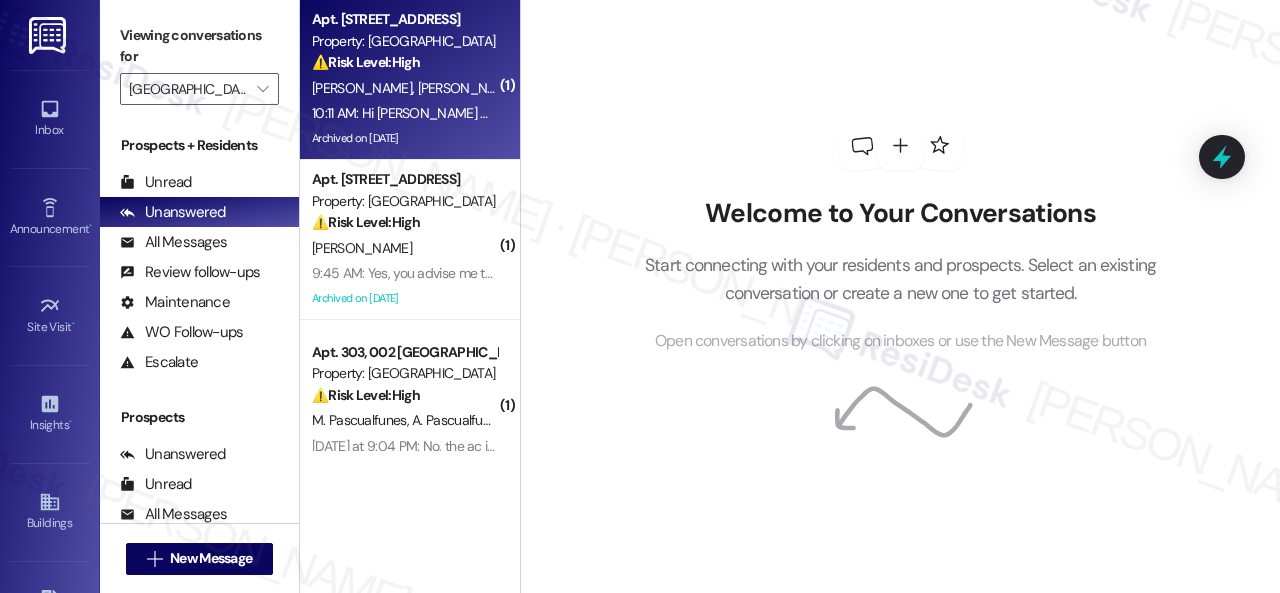 click on "⚠️  Risk Level:  High The resident is asking about move-out procedures, specifically regarding the time and method for returning the apartment. This relates to the lease agreement and could involve financial implications (e.g., late fees) if not handled correctly, thus requiring a timely response." at bounding box center (404, 62) 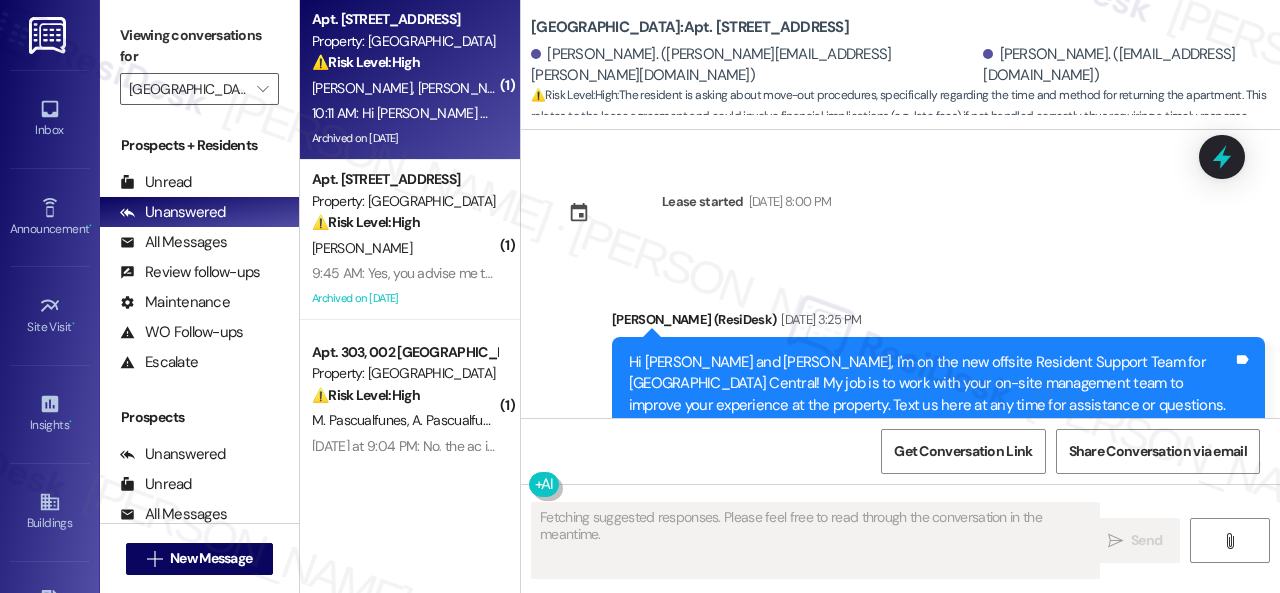 scroll, scrollTop: 42748, scrollLeft: 0, axis: vertical 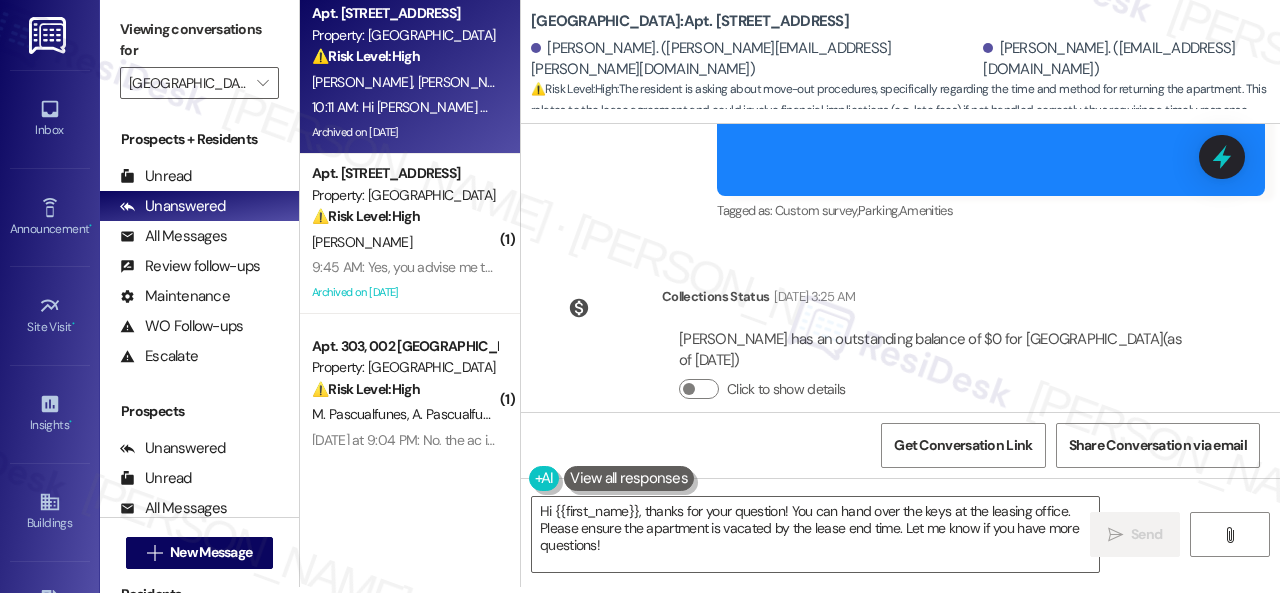 click on "Tagged as:   Apartment entry Click to highlight conversations about Apartment entry" at bounding box center [877, 610] 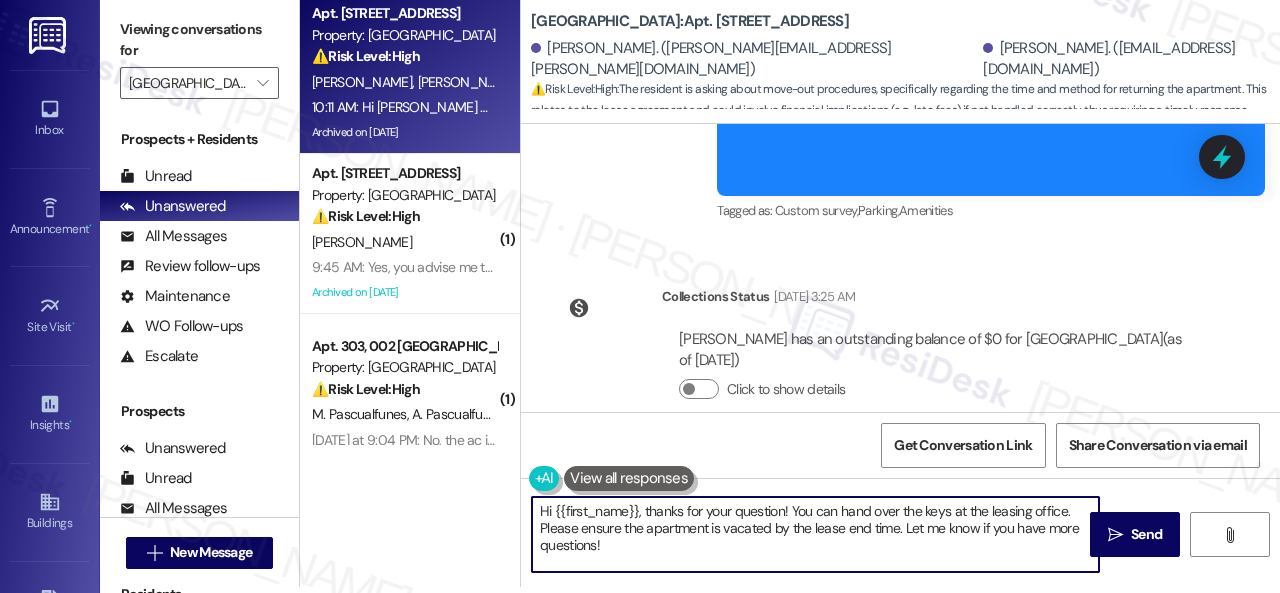drag, startPoint x: 790, startPoint y: 511, endPoint x: 808, endPoint y: 542, distance: 35.846897 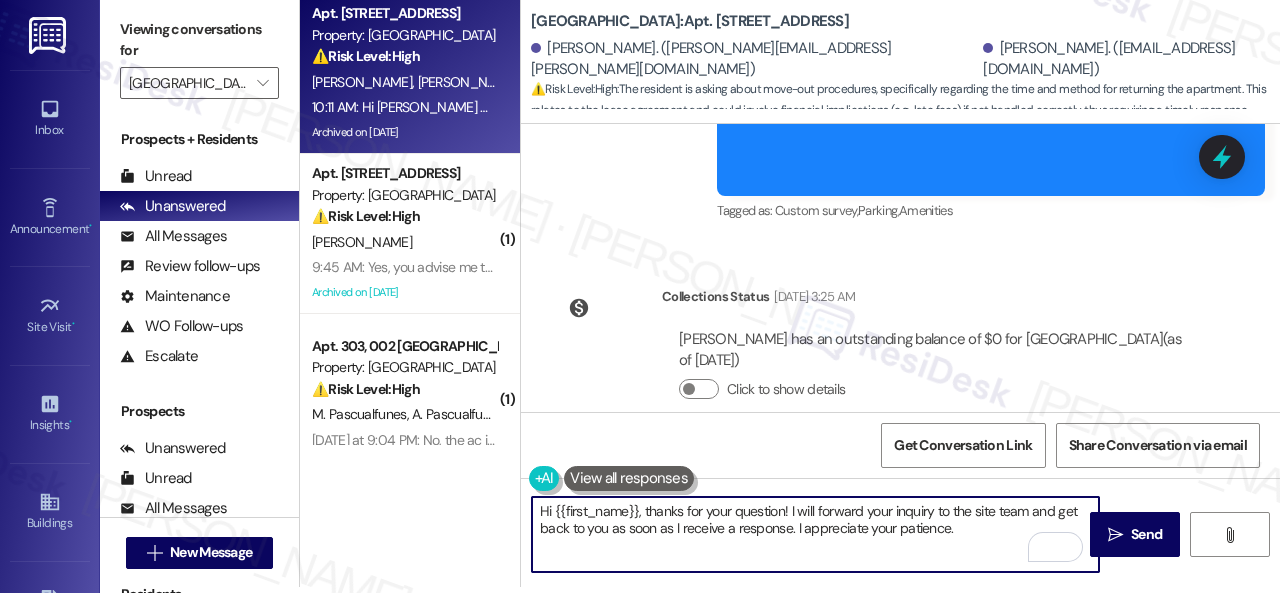drag, startPoint x: 554, startPoint y: 511, endPoint x: 639, endPoint y: 506, distance: 85.146935 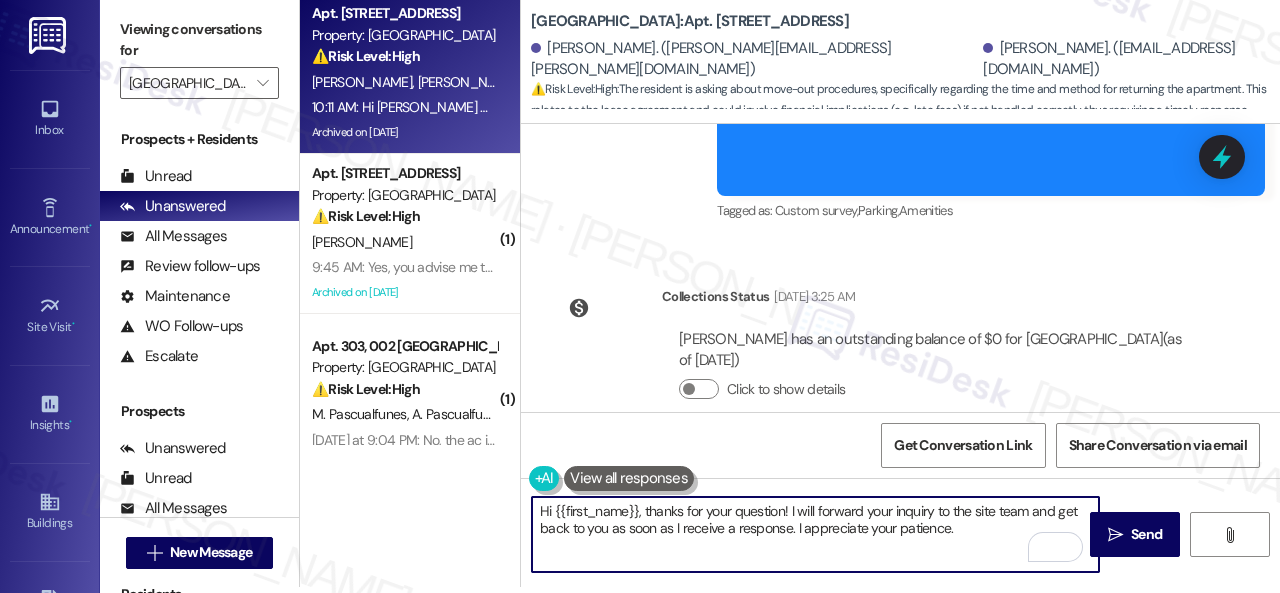 click on "Hi {{first_name}}, thanks for your question! I will forward your inquiry to the site team and get back to you as soon as I receive a response. I appreciate your patience." at bounding box center (815, 534) 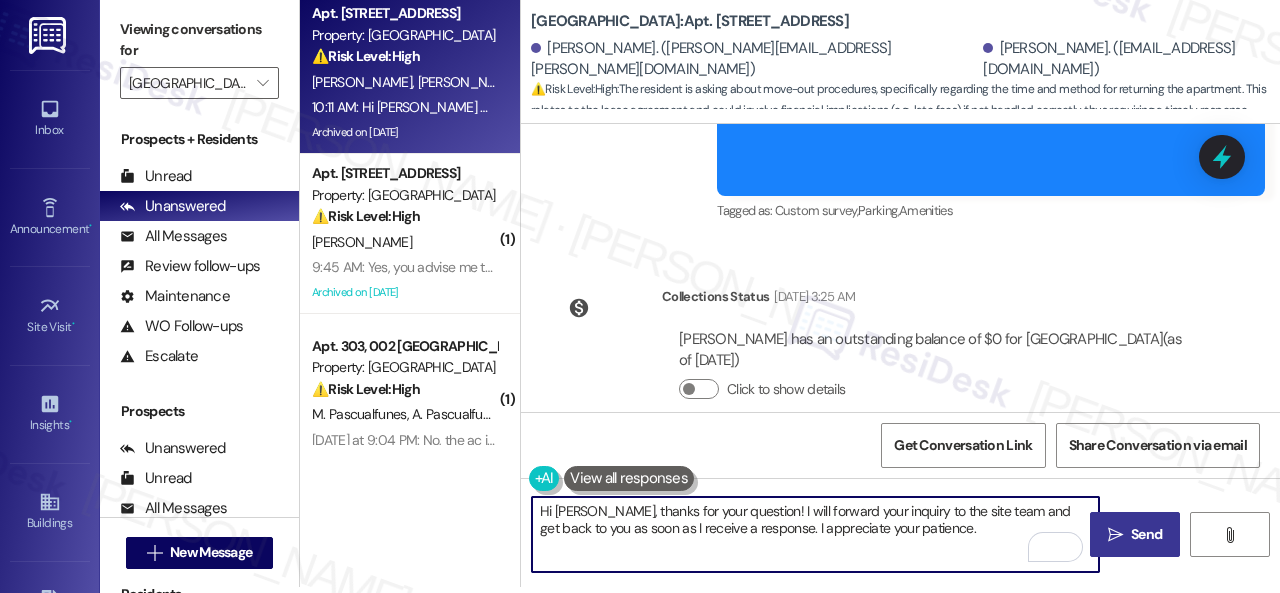 type on "Hi [PERSON_NAME], thanks for your question! I will forward your inquiry to the site team and get back to you as soon as I receive a response. I appreciate your patience." 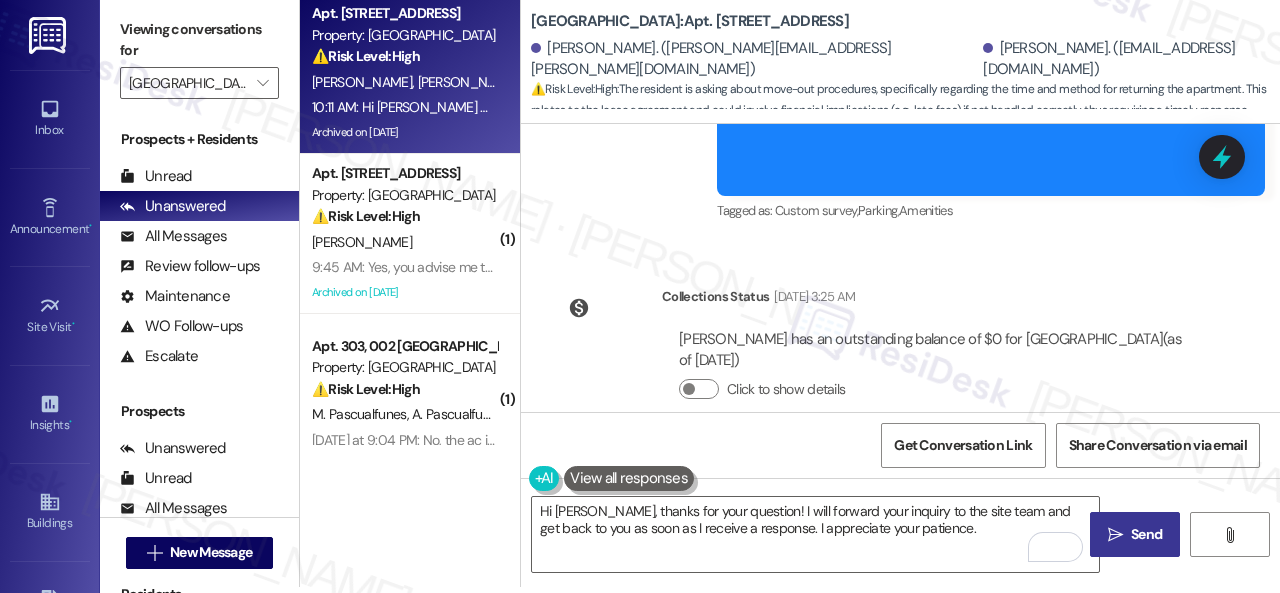click on "Send" at bounding box center (1146, 534) 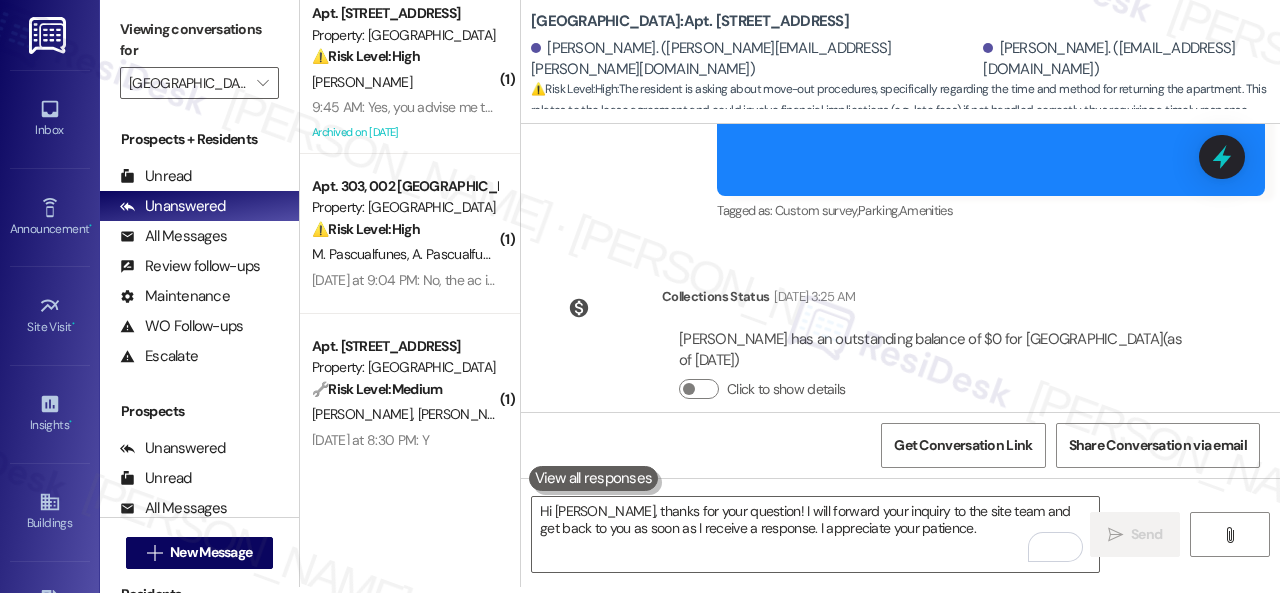 scroll, scrollTop: 0, scrollLeft: 0, axis: both 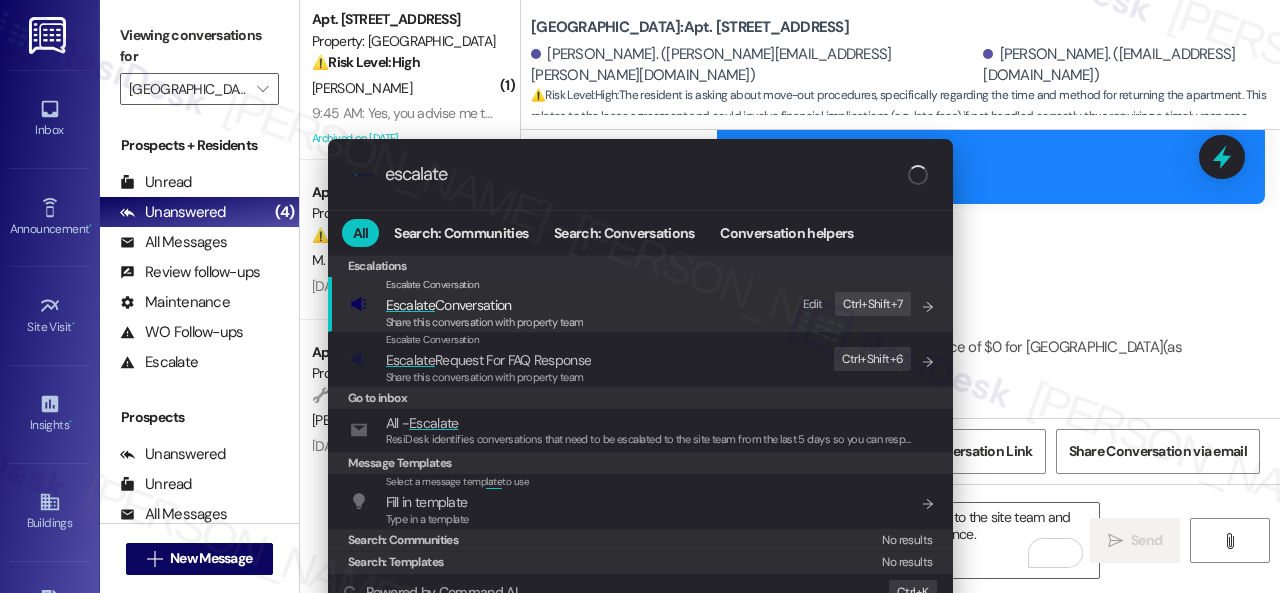 type on "escalate" 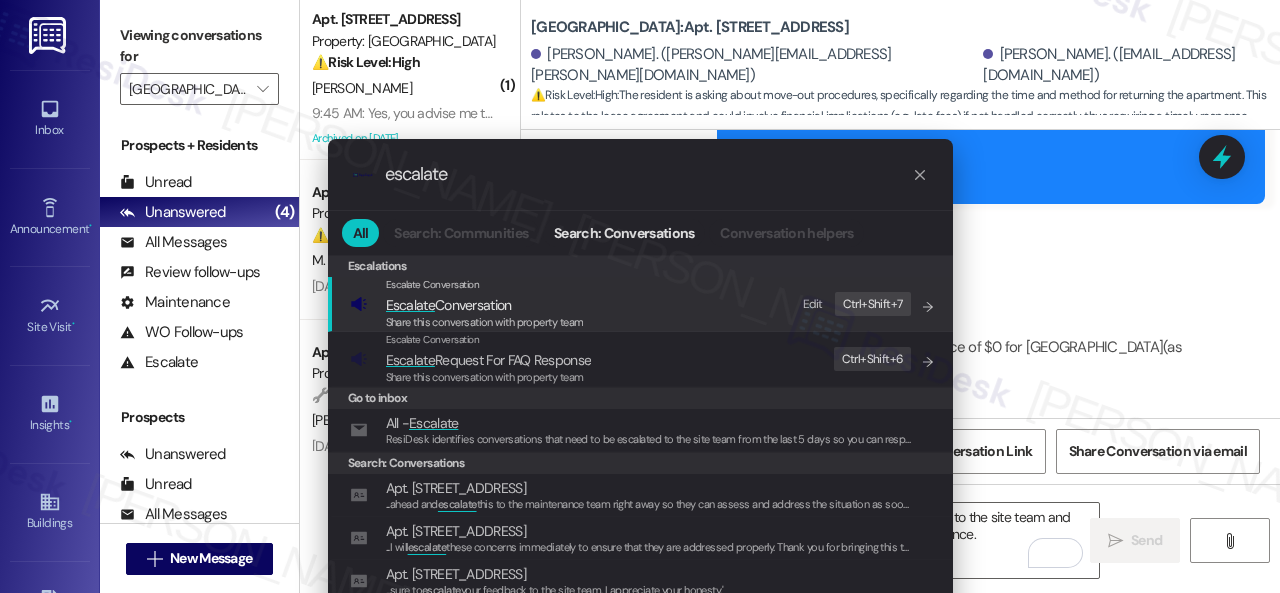 click on "Edit" at bounding box center (813, 304) 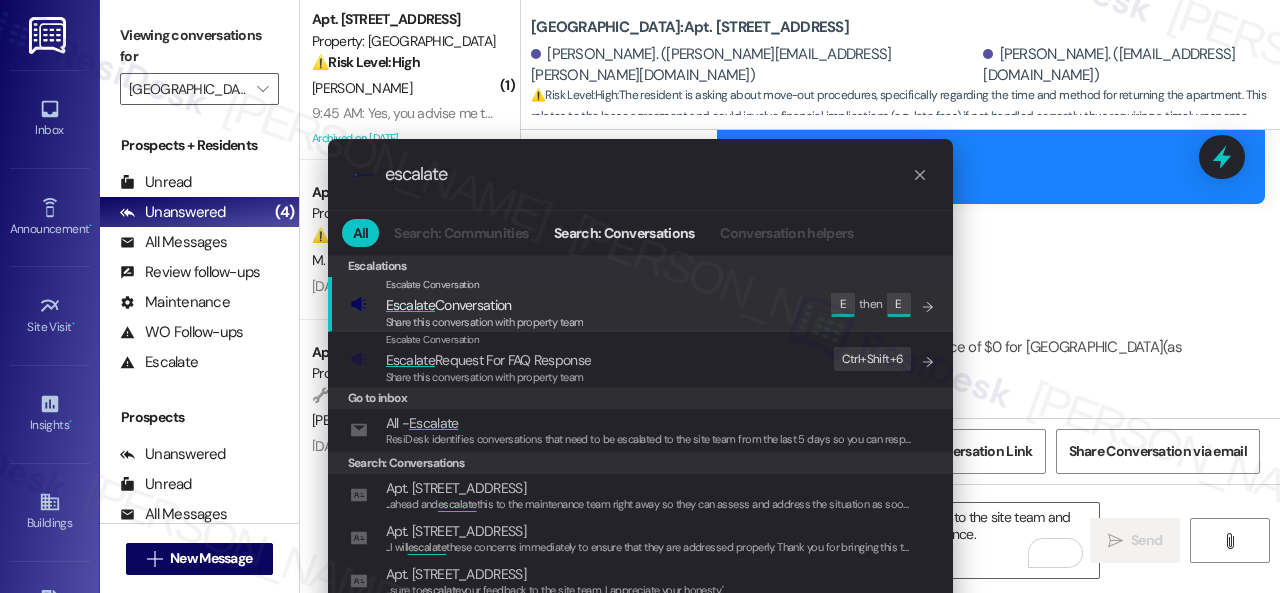 click 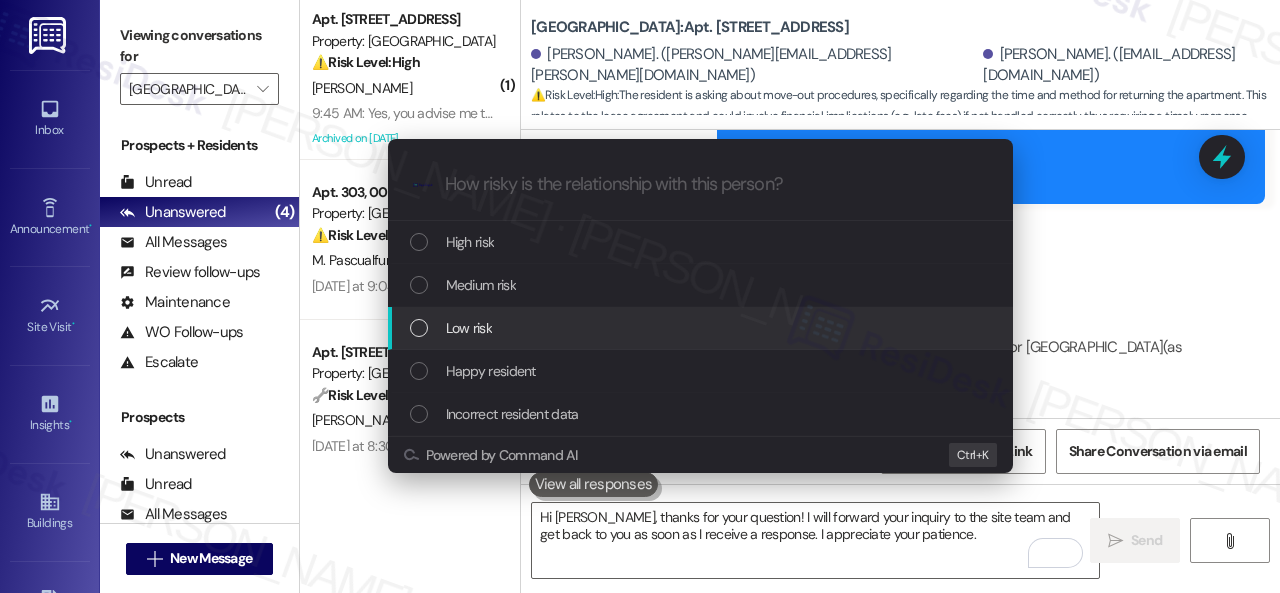 click on "Low risk" at bounding box center [469, 328] 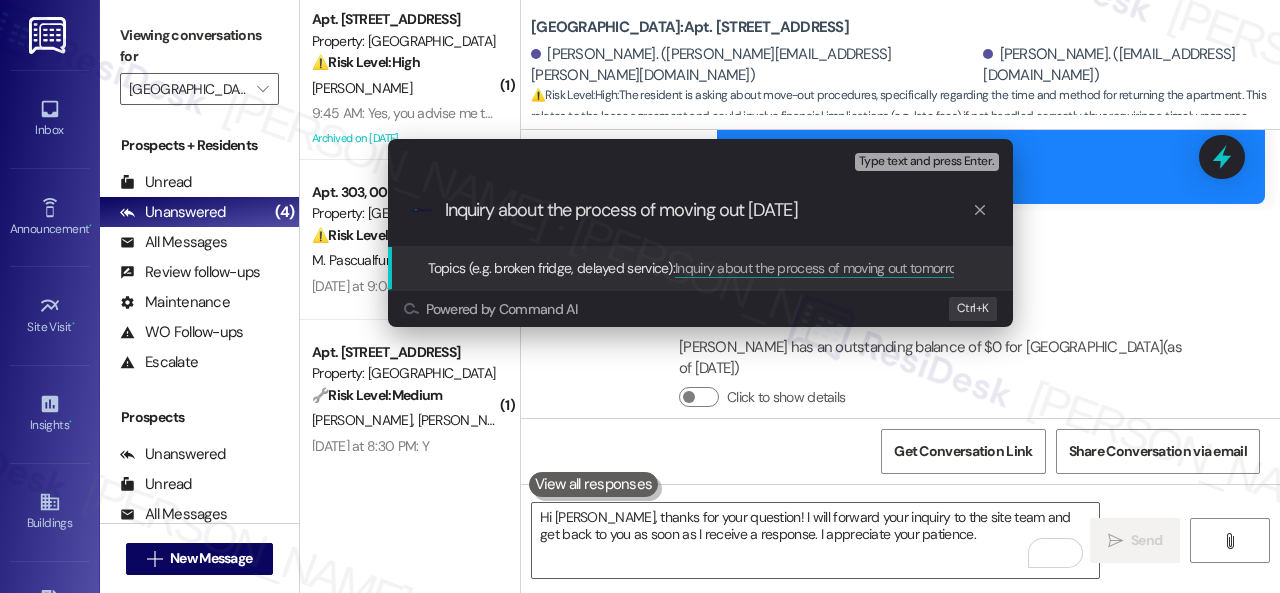 type on "Inquiry about the process of moving out [DATE]." 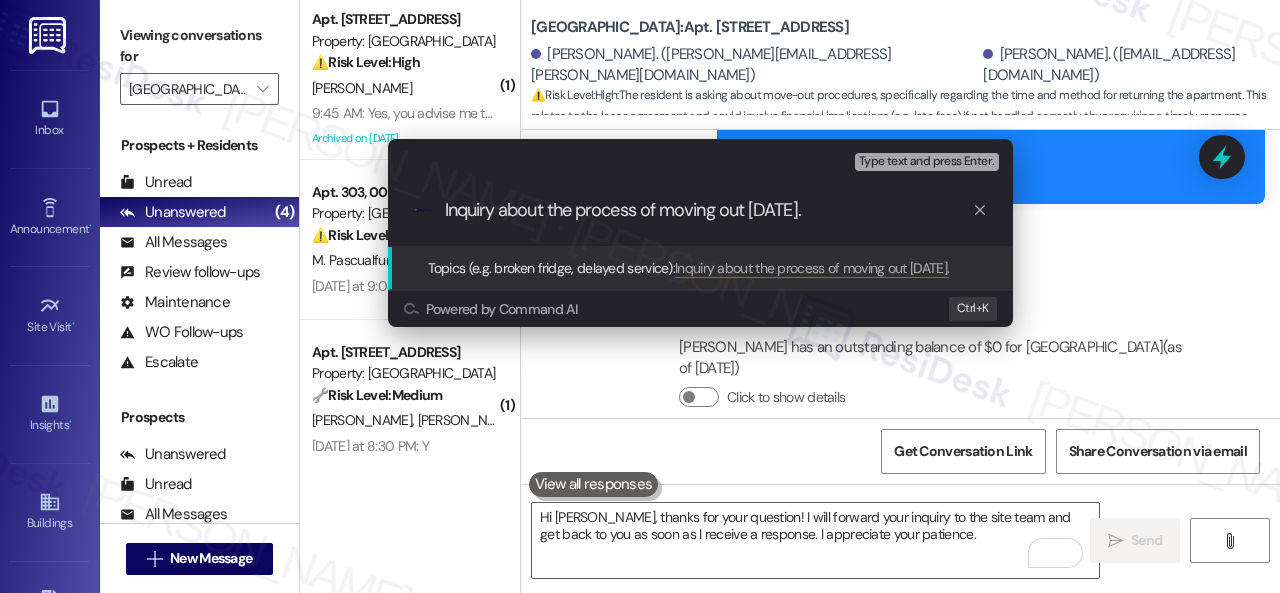 type 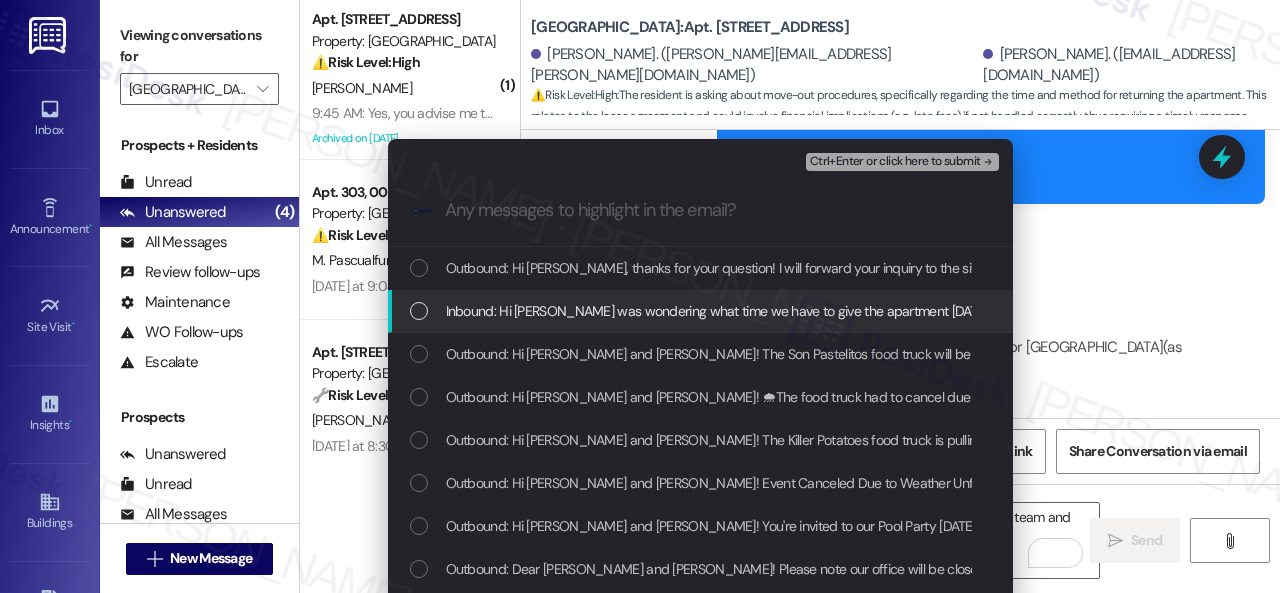 click on "Inbound: Hi [PERSON_NAME] was wondering what time we have to give the apartment [DATE] and how we do it?" at bounding box center (772, 311) 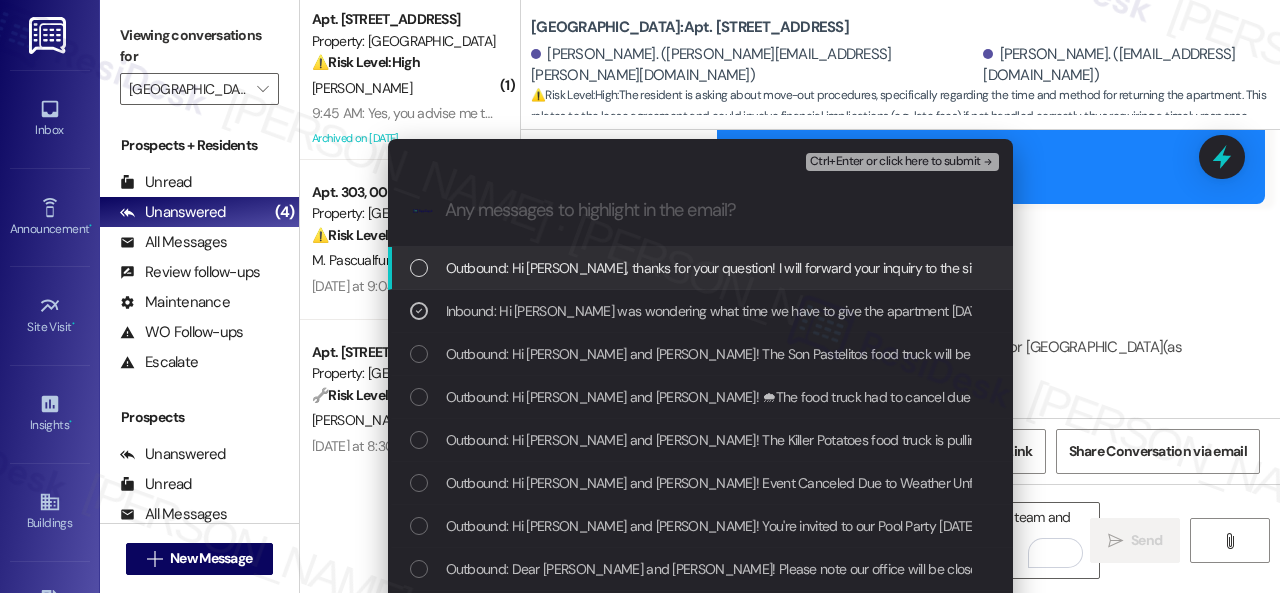 click on "Ctrl+Enter or click here to submit" at bounding box center (895, 162) 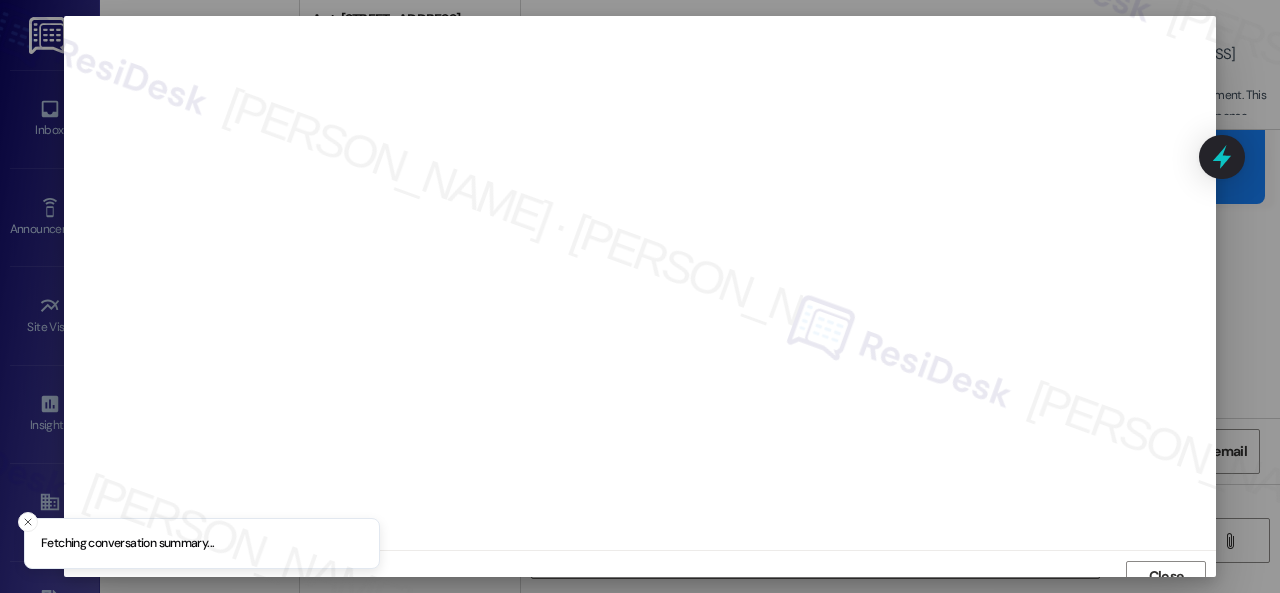 scroll, scrollTop: 15, scrollLeft: 0, axis: vertical 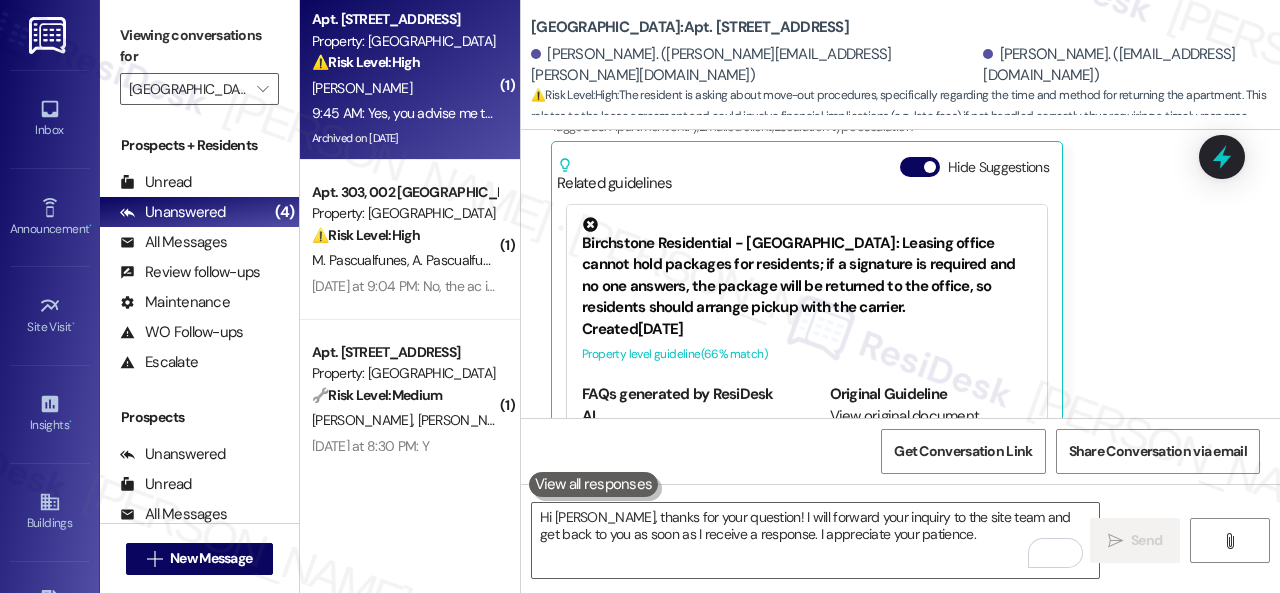 click on "⚠️  Risk Level:  High The resident is experiencing issues with a refund from ConfirmInsurance and states that the company does not provide customer service. The resident is also confused about a work order that they were told would be submitted for them. This indicates a financial concern and a potential service failure, requiring site team intervention." at bounding box center (404, 62) 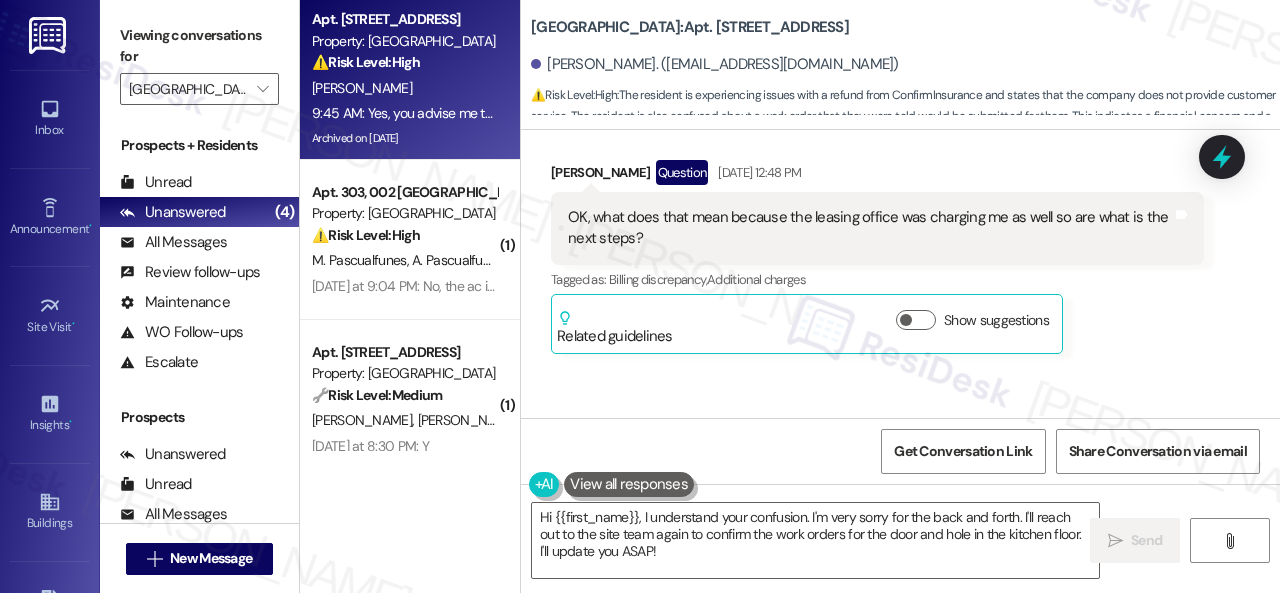 scroll, scrollTop: 34608, scrollLeft: 0, axis: vertical 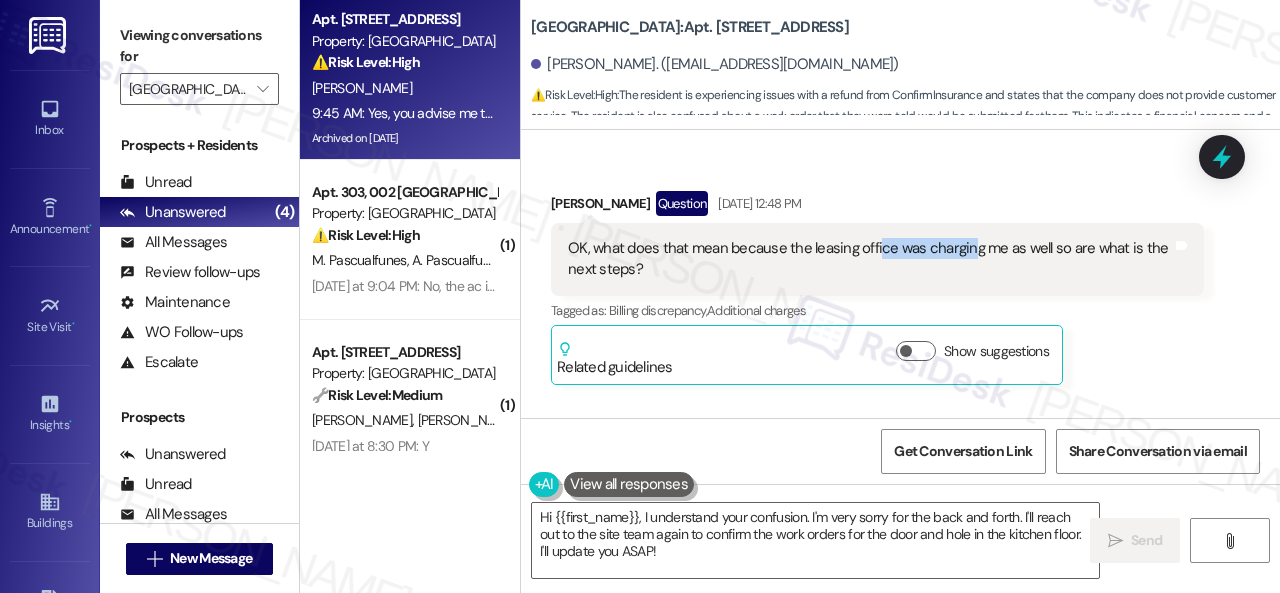 drag, startPoint x: 937, startPoint y: 233, endPoint x: 966, endPoint y: 233, distance: 29 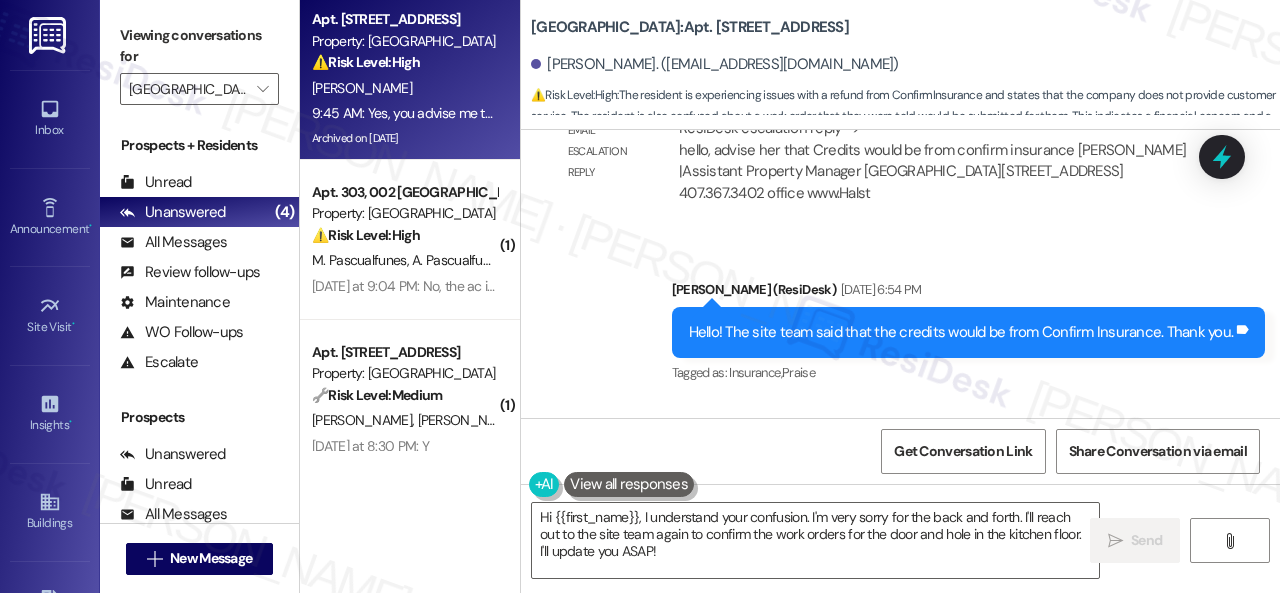scroll, scrollTop: 34308, scrollLeft: 0, axis: vertical 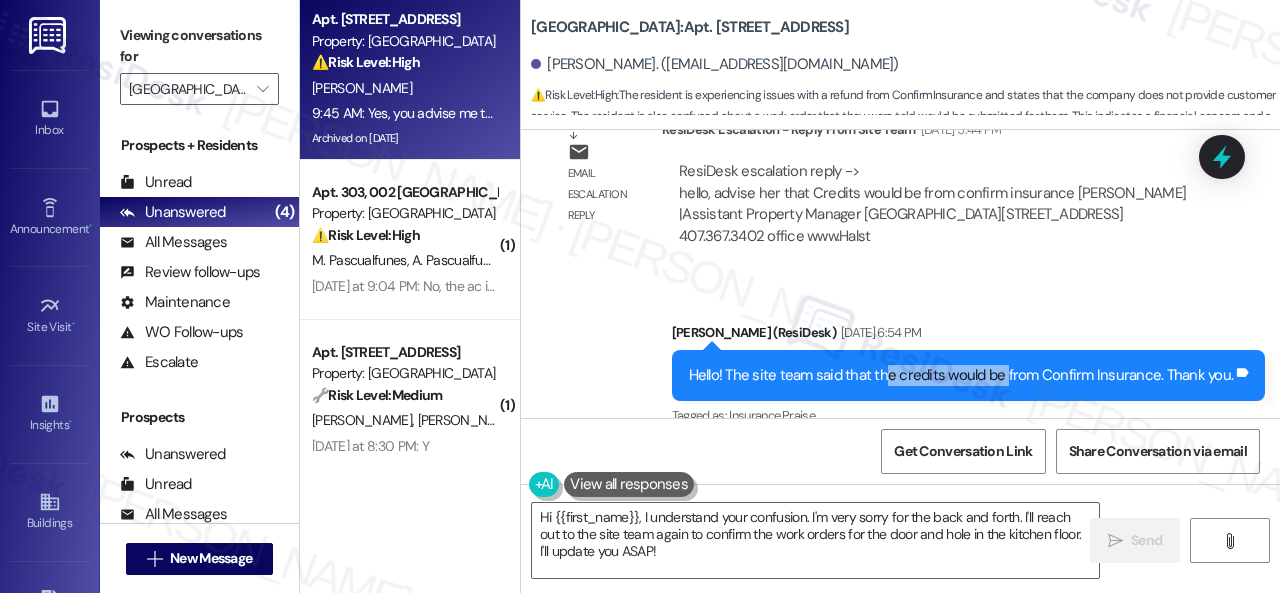 drag, startPoint x: 884, startPoint y: 357, endPoint x: 999, endPoint y: 364, distance: 115.212845 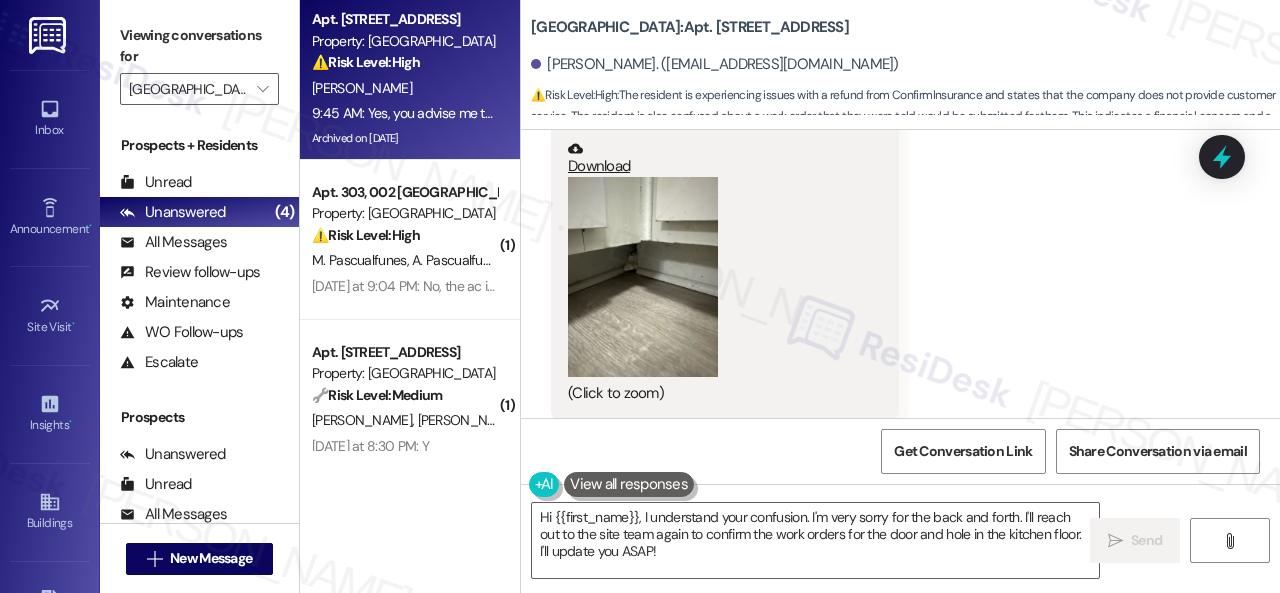 scroll, scrollTop: 31508, scrollLeft: 0, axis: vertical 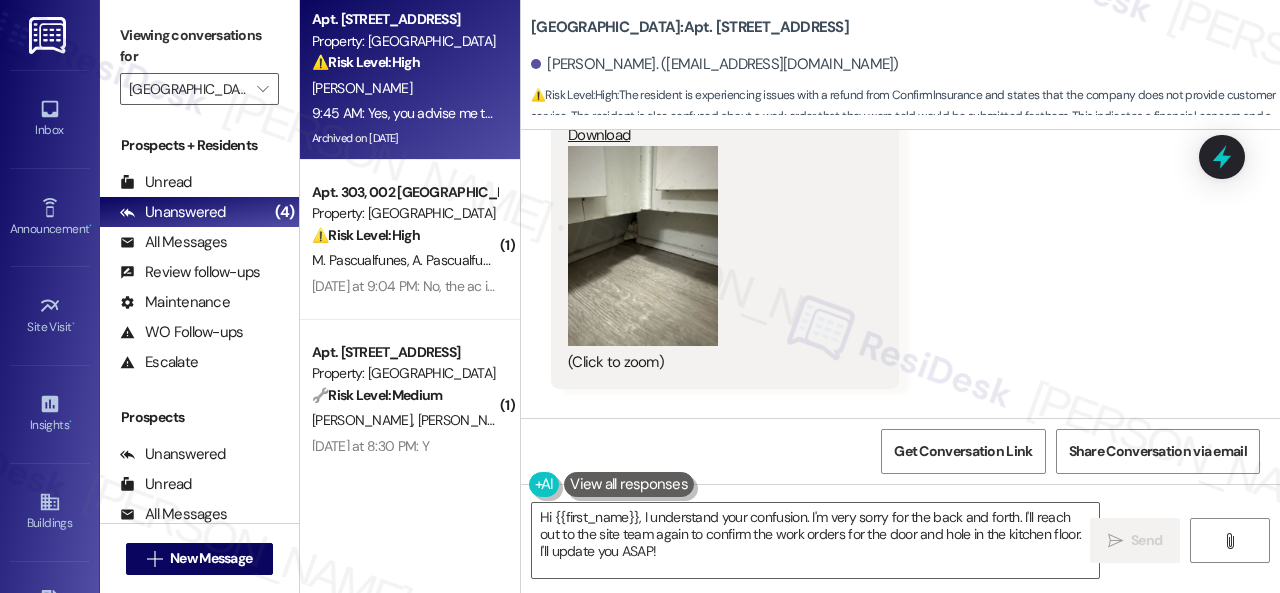 click at bounding box center [643, 246] 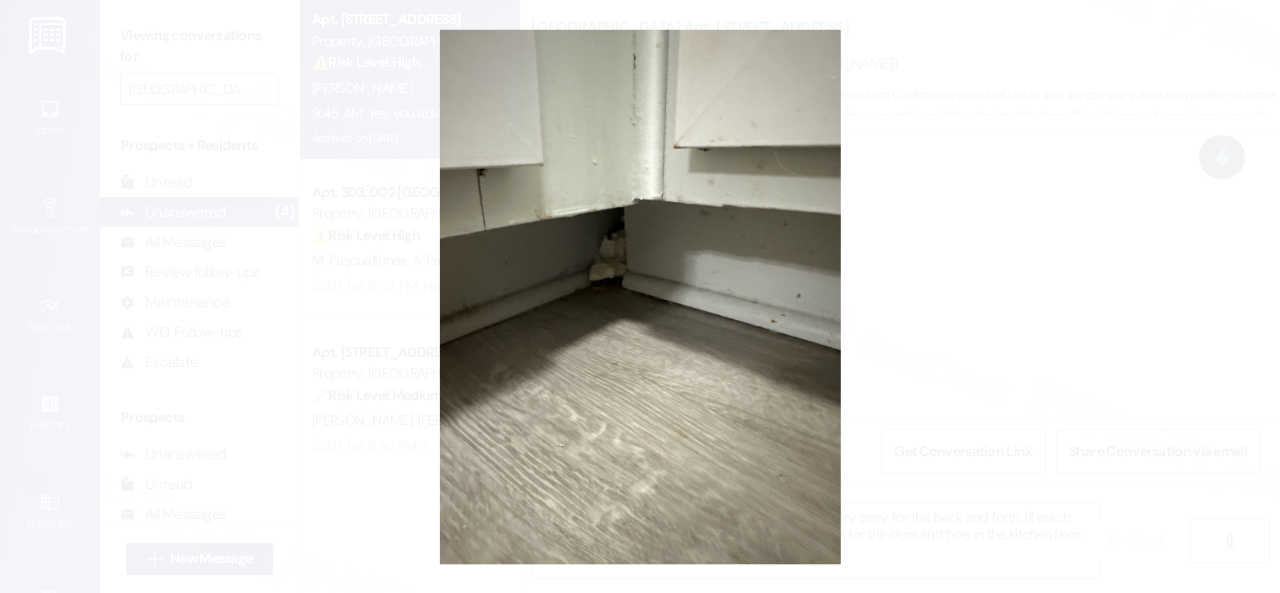 type 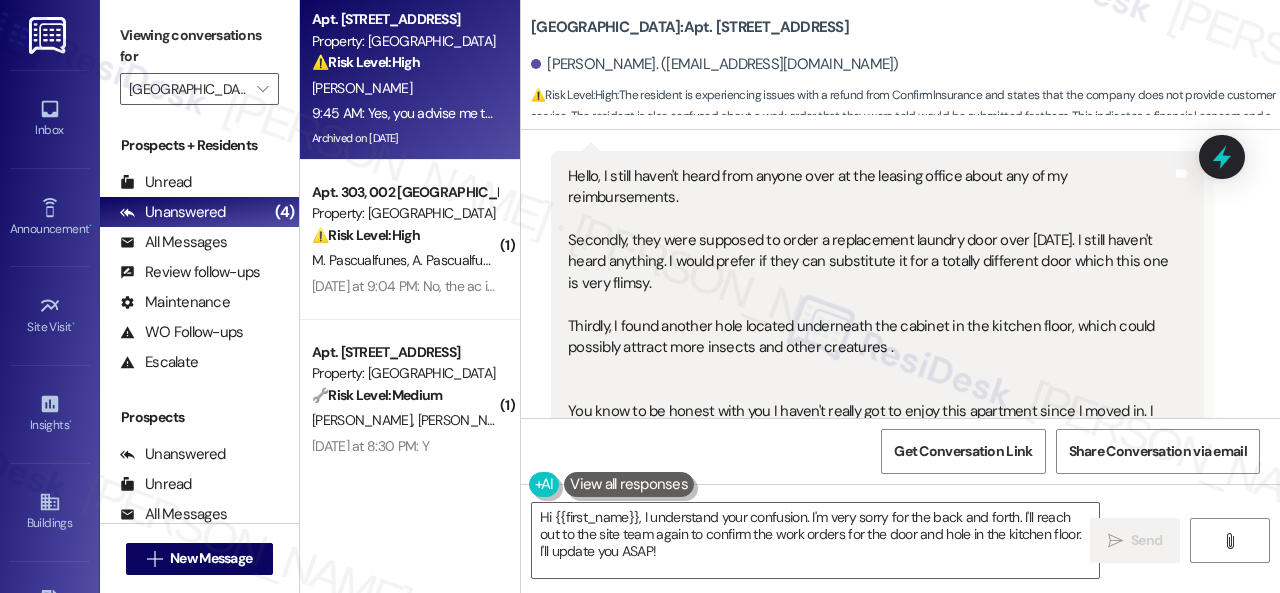 scroll, scrollTop: 31808, scrollLeft: 0, axis: vertical 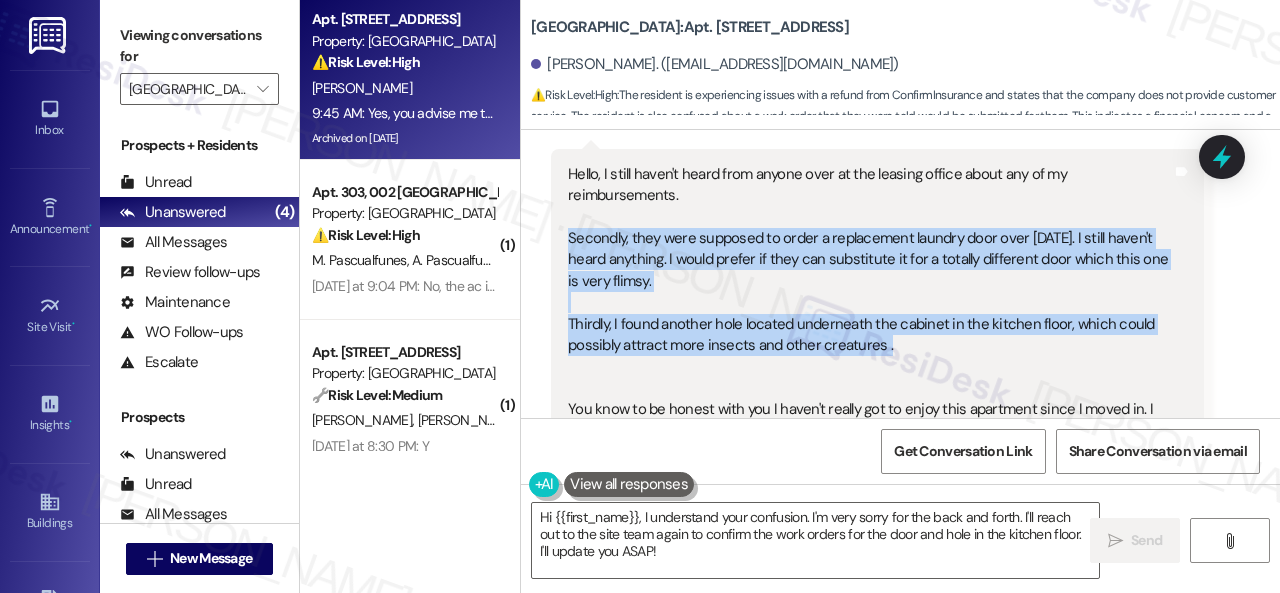 drag, startPoint x: 568, startPoint y: 202, endPoint x: 893, endPoint y: 305, distance: 340.9311 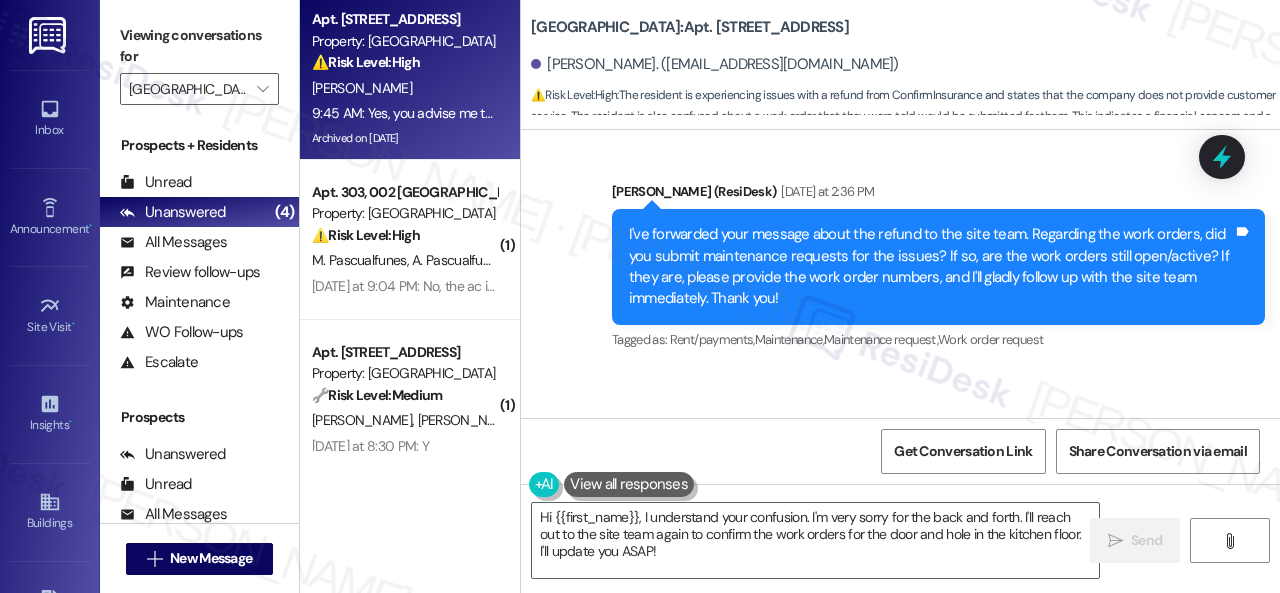 scroll, scrollTop: 35708, scrollLeft: 0, axis: vertical 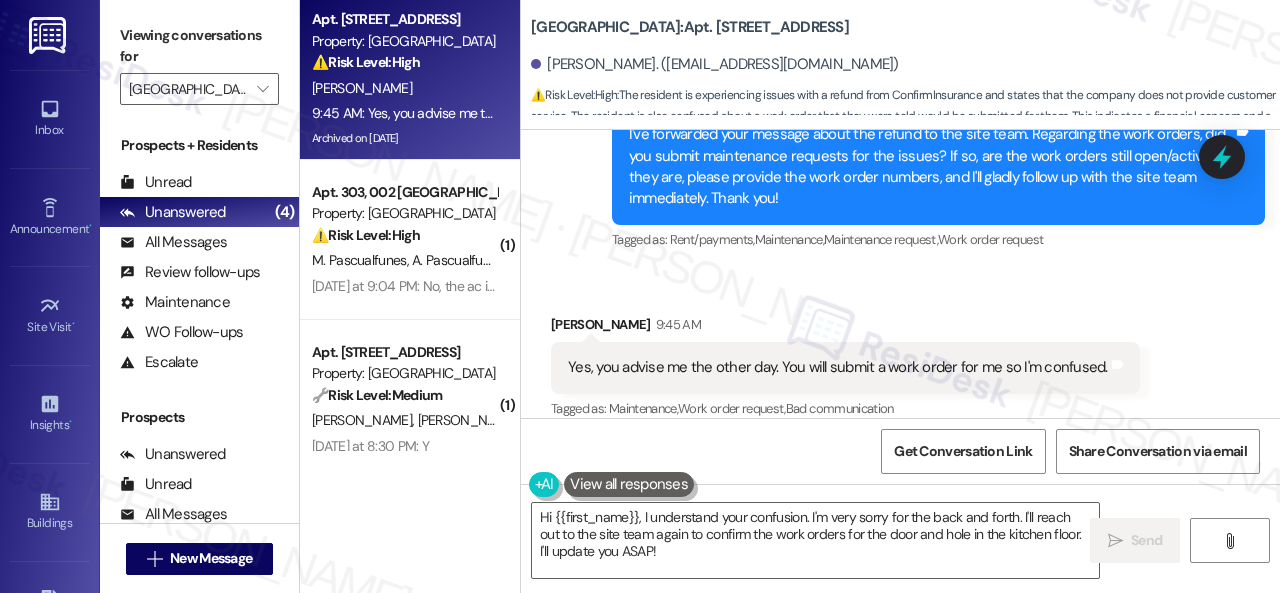 click on "Received via SMS [PERSON_NAME] 9:45 AM Yes, you advise me the other day. You will submit a work order for me so I'm confused. Tags and notes Tagged as:   Maintenance ,  Click to highlight conversations about Maintenance Work order request ,  Click to highlight conversations about Work order request Bad communication Click to highlight conversations about Bad communication" at bounding box center [900, 353] 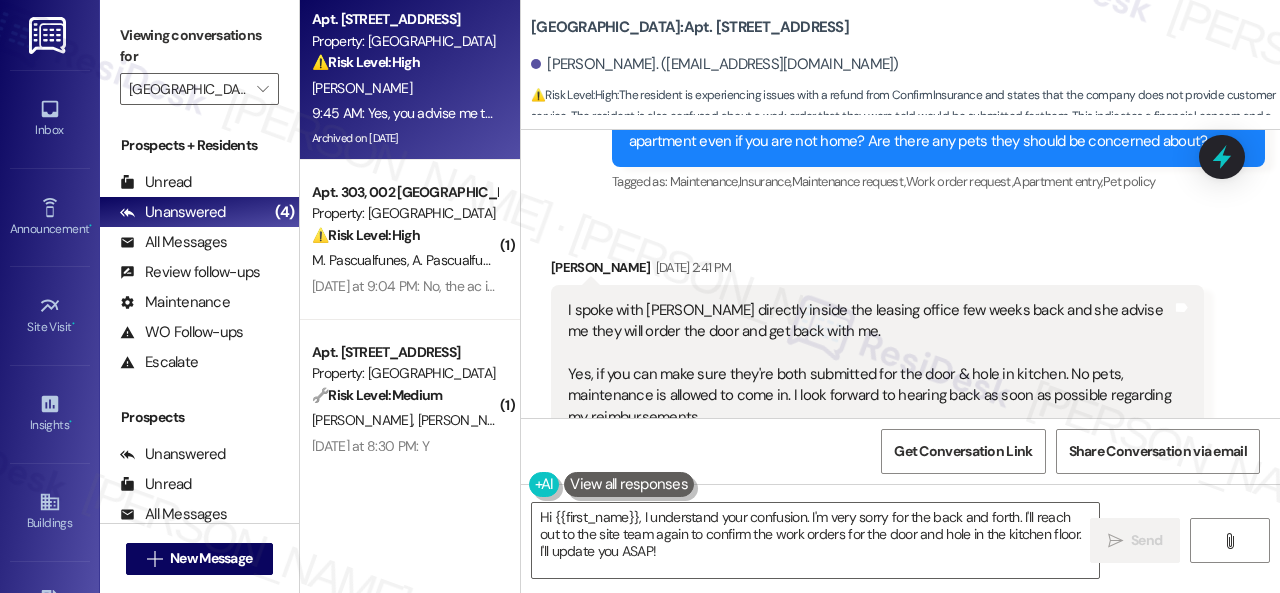 scroll, scrollTop: 32708, scrollLeft: 0, axis: vertical 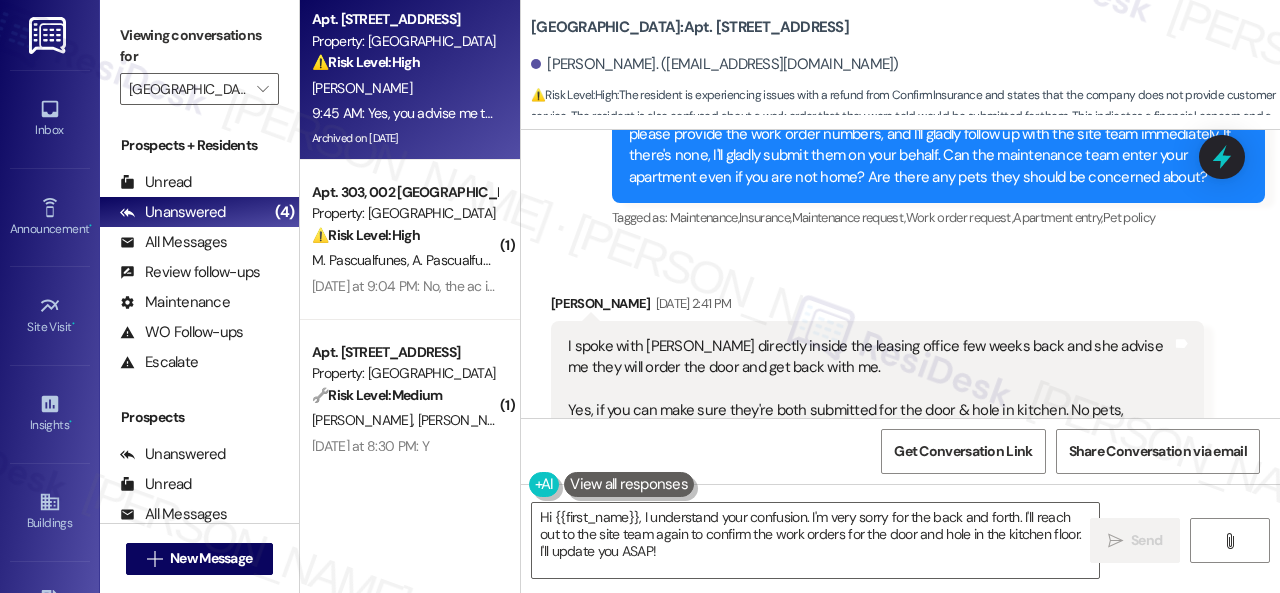 click on "Received via SMS [PERSON_NAME] [DATE] 2:41 PM I spoke with [PERSON_NAME] directly inside the leasing office few weeks back and she advise me they will order the door and get back with me.
Yes, if you can make sure they're both submitted for the door & hole in kitchen. No pets, maintenance is allowed to come in. I look forward to hearing back as soon as possible regarding my reimbursements.
Thank you. Tags and notes Tagged as:   Maintenance ,  Click to highlight conversations about Maintenance Maintenance request ,  Click to highlight conversations about Maintenance request Pet policy ,  Click to highlight conversations about Pet policy Apartment entry ,  Click to highlight conversations about Apartment entry Rent/payments Click to highlight conversations about Rent/payments  Related guidelines Show suggestions" at bounding box center [900, 437] 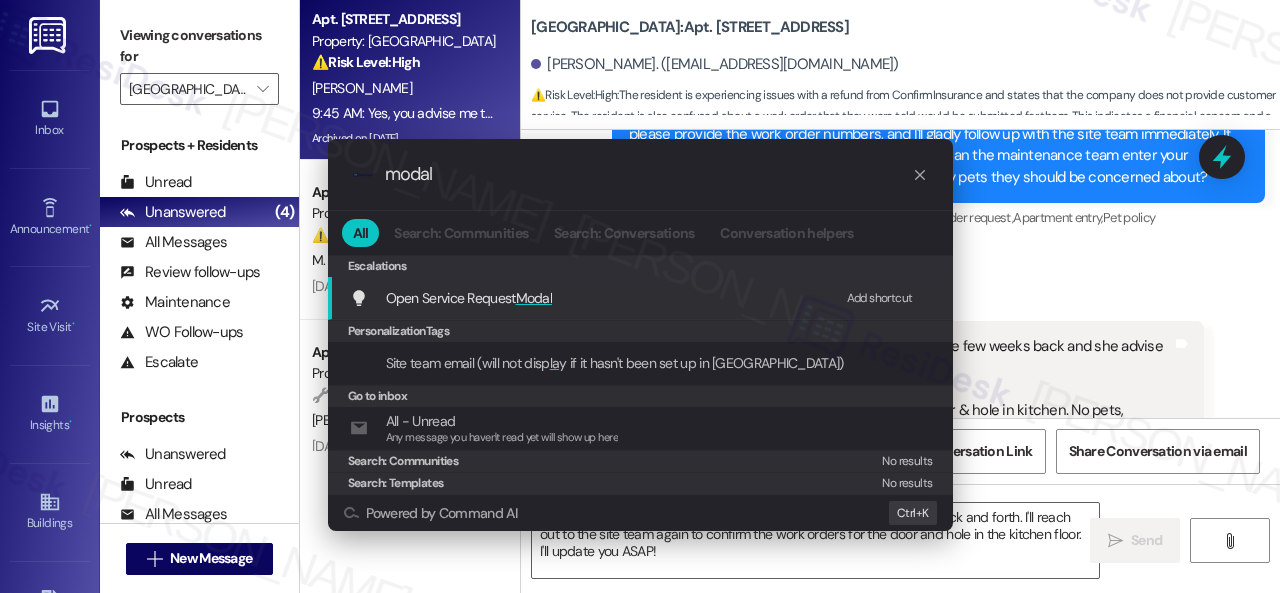 click on "Add shortcut" at bounding box center [880, 298] 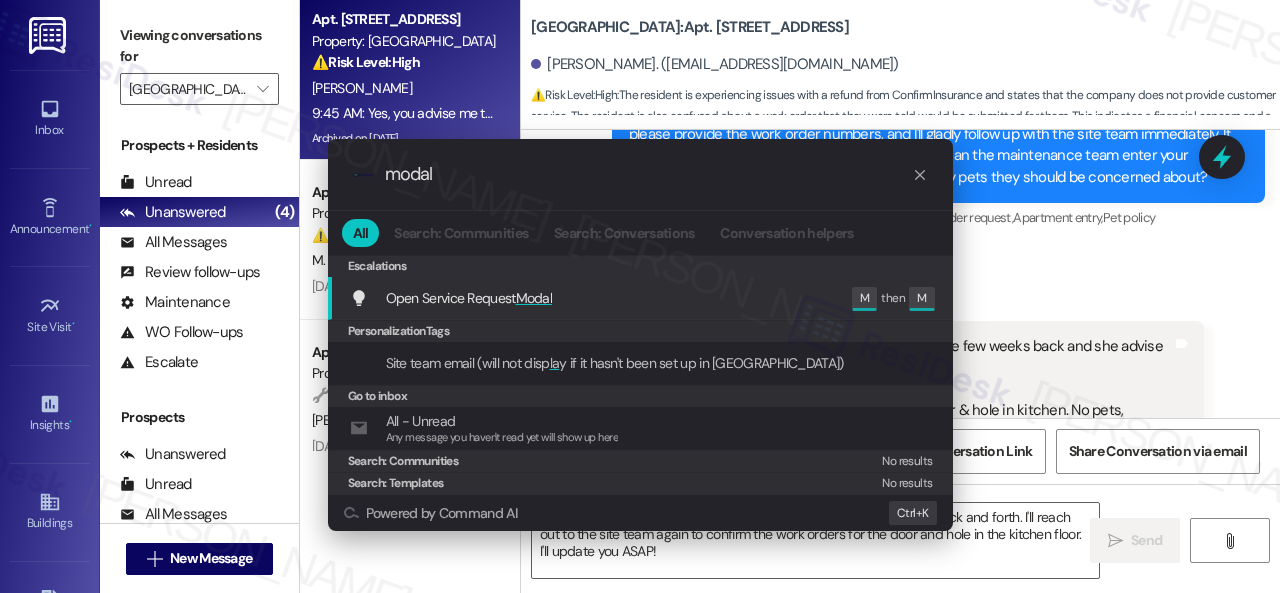 click on "Modal" at bounding box center [534, 298] 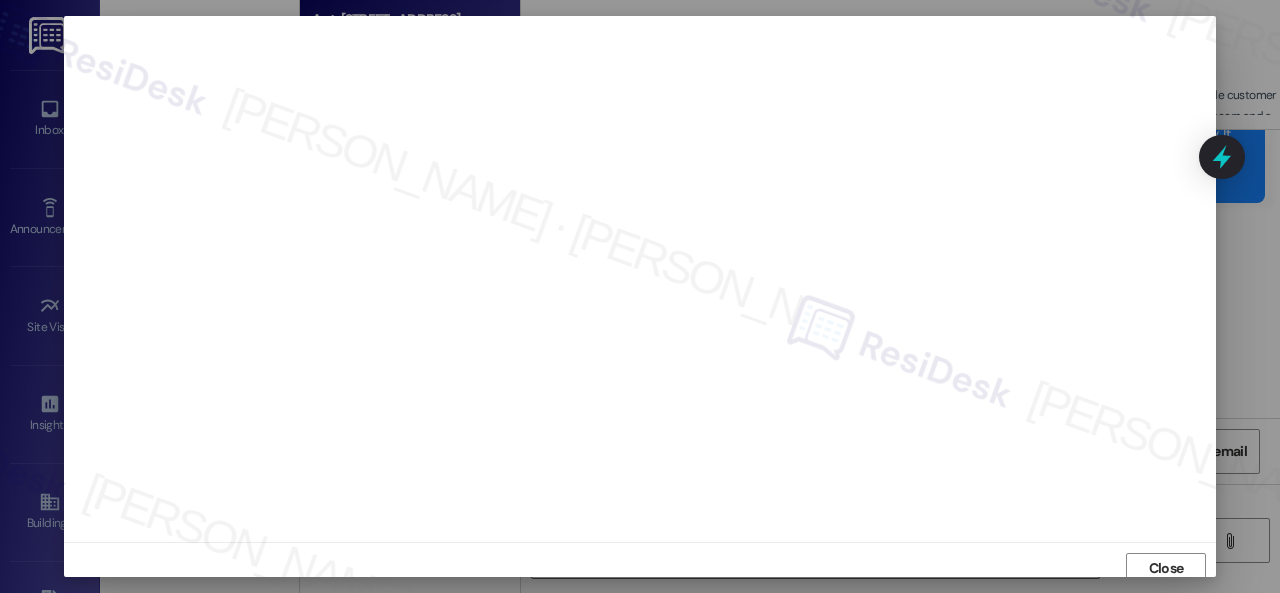 scroll, scrollTop: 0, scrollLeft: 0, axis: both 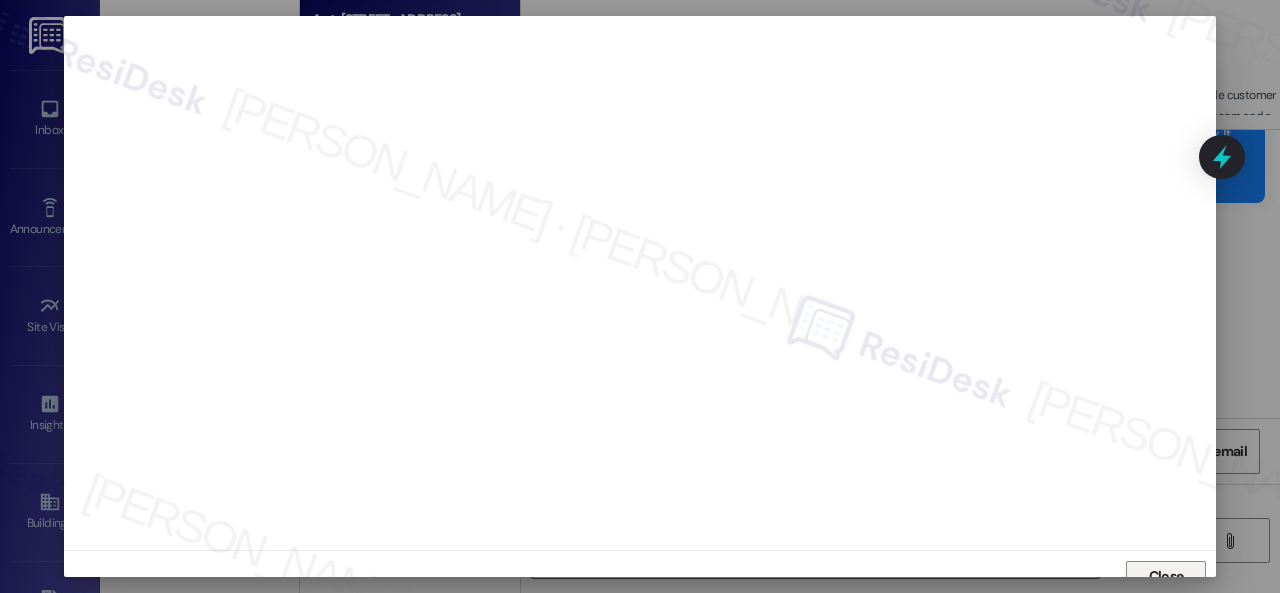 click on "Close" at bounding box center (1166, 576) 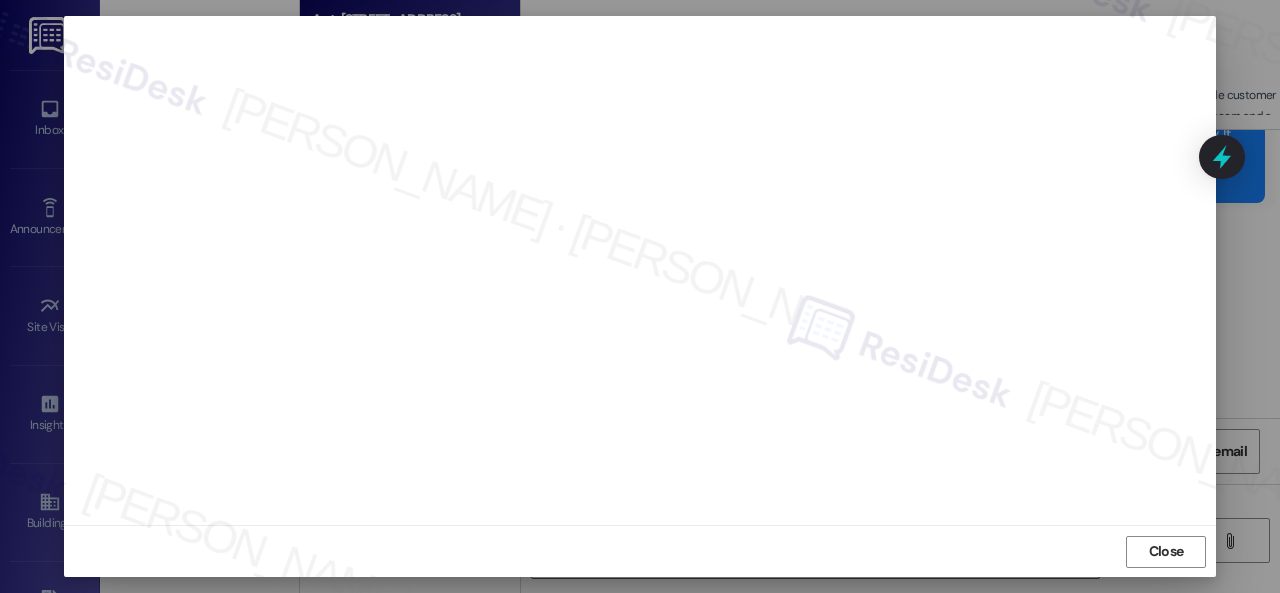 scroll, scrollTop: 10, scrollLeft: 0, axis: vertical 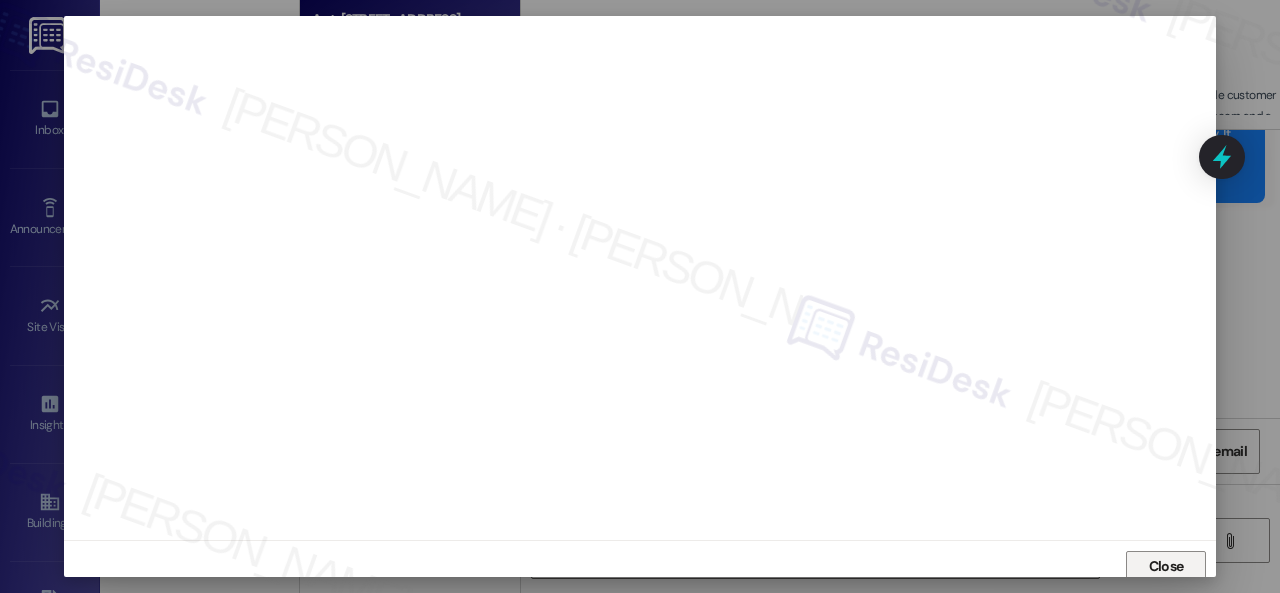 click on "Close" at bounding box center [1166, 566] 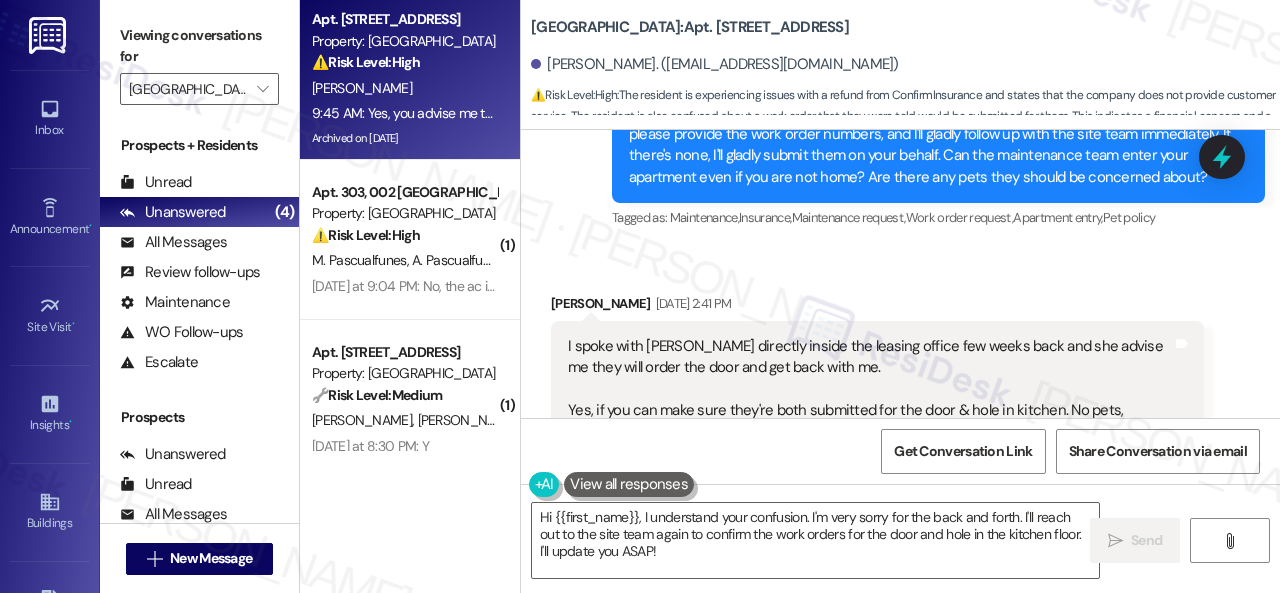 click on "Received via SMS [PERSON_NAME] [DATE] 2:41 PM I spoke with [PERSON_NAME] directly inside the leasing office few weeks back and she advise me they will order the door and get back with me.
Yes, if you can make sure they're both submitted for the door & hole in kitchen. No pets, maintenance is allowed to come in. I look forward to hearing back as soon as possible regarding my reimbursements.
Thank you. Tags and notes Tagged as:   Maintenance ,  Click to highlight conversations about Maintenance Maintenance request ,  Click to highlight conversations about Maintenance request Pet policy ,  Click to highlight conversations about Pet policy Apartment entry ,  Click to highlight conversations about Apartment entry Rent/payments Click to highlight conversations about Rent/payments  Related guidelines Show suggestions" at bounding box center (900, 437) 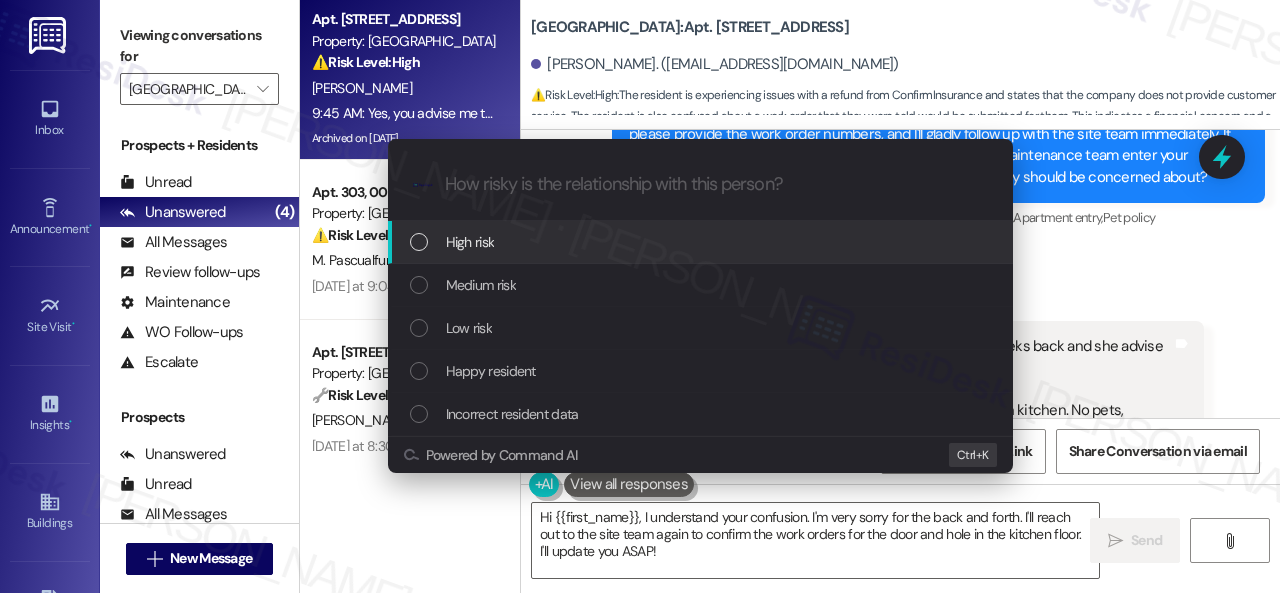 click on "High risk" at bounding box center [470, 242] 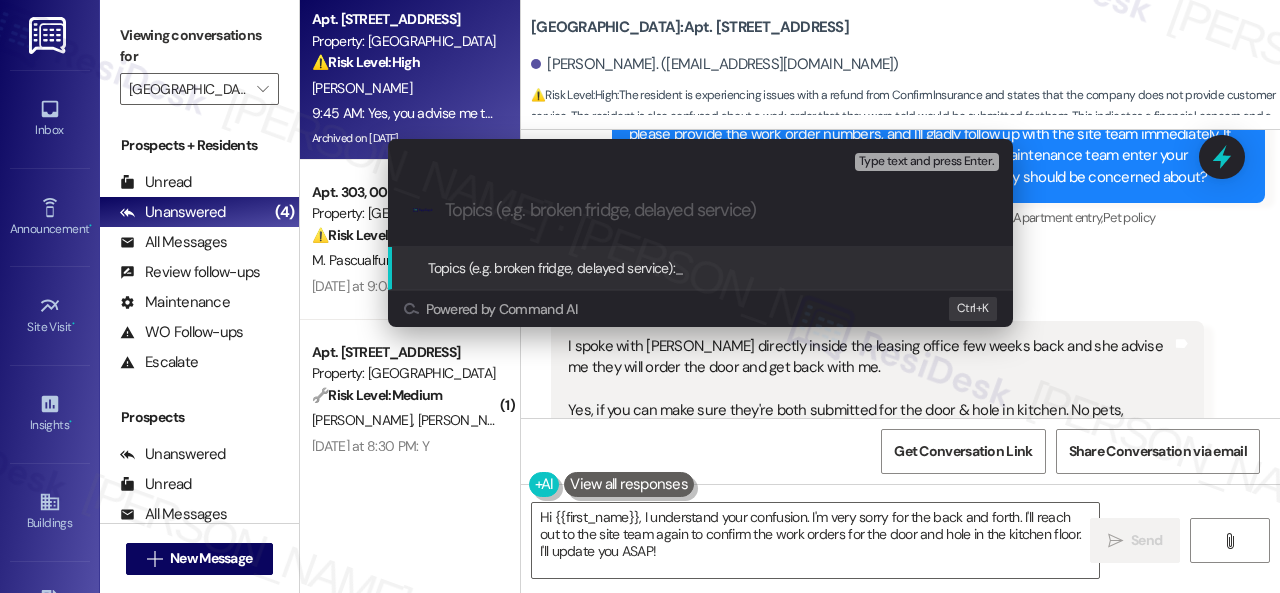 paste on "New work order/s submitted - Laundry door and kitchen hole issues" 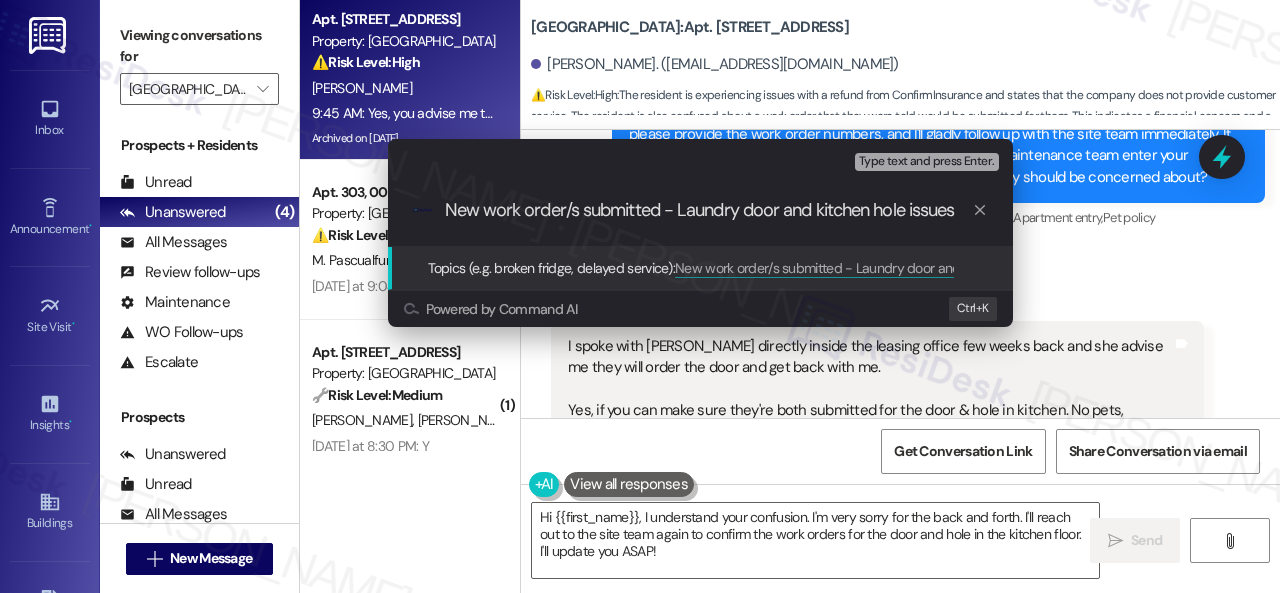 type 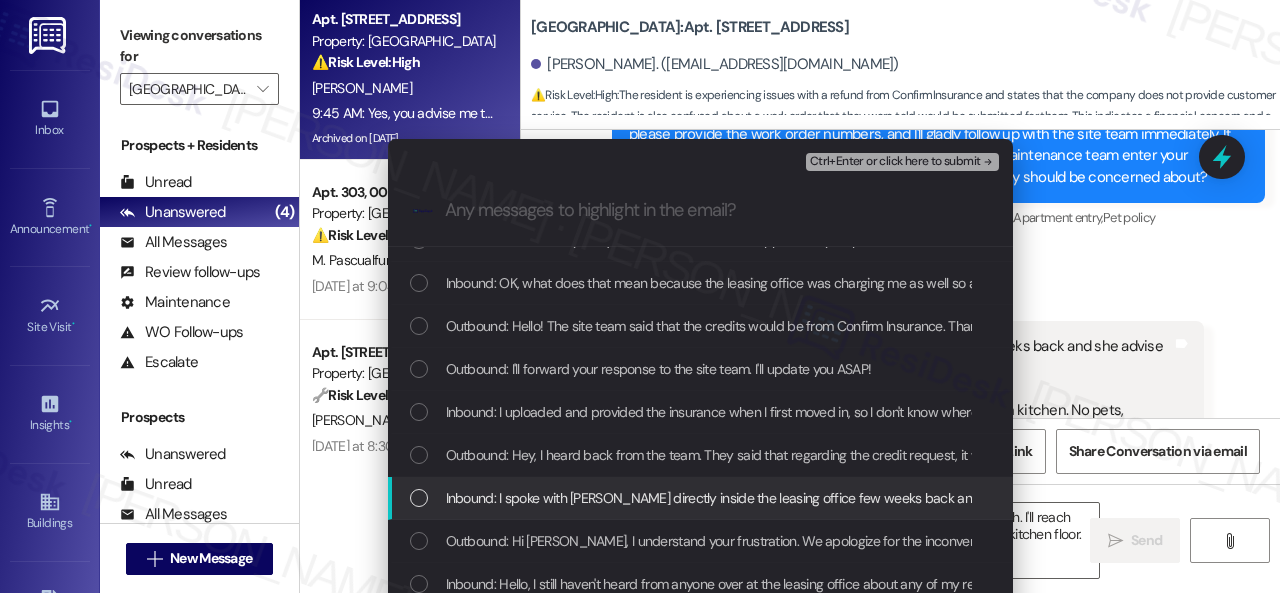 scroll, scrollTop: 300, scrollLeft: 0, axis: vertical 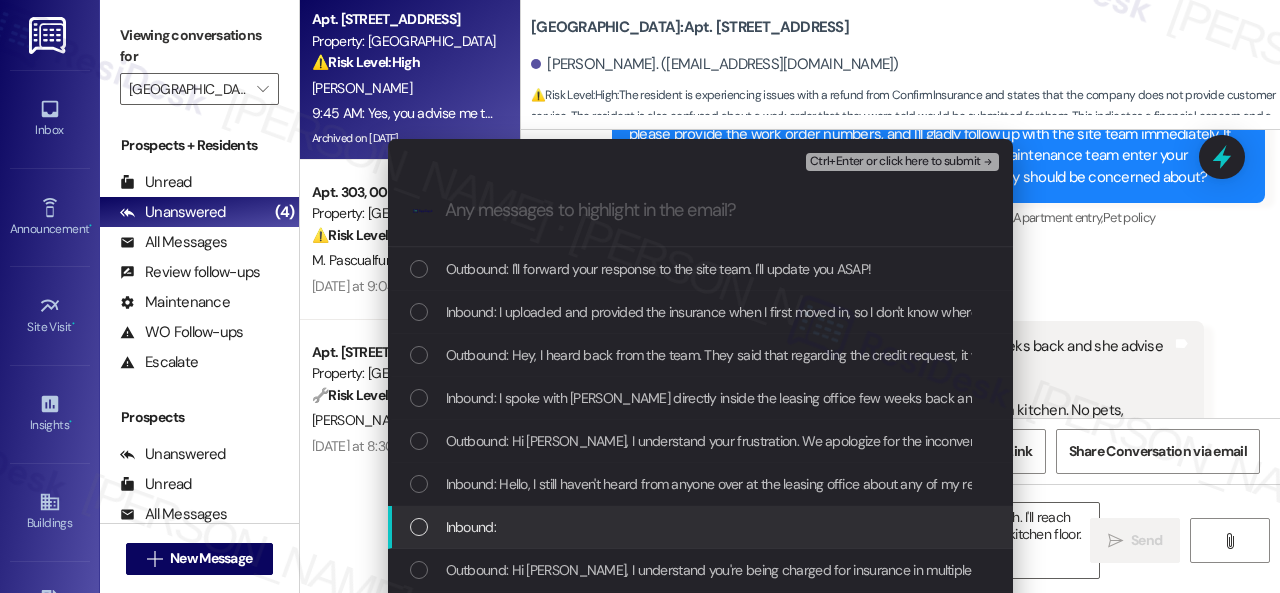 click on "Inbound:" at bounding box center [702, 527] 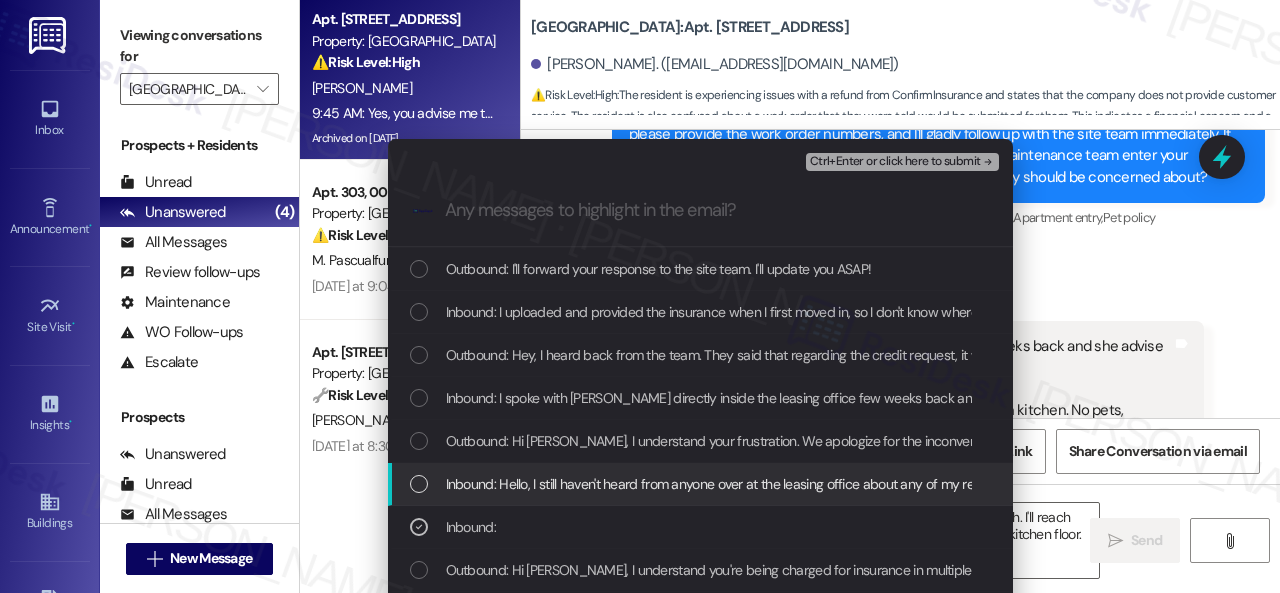 click on "Inbound: Hello, I still haven't heard from anyone over at the leasing office about any of my reimbursements.
Secondly, they were supposed to order a replacement laundry door over [DATE]. I still haven't heard anything. I would prefer if they can substitute it for a totally different door which this one is very flimsy.
Thirdly, I found another hole located underneath the cabinet in the kitchen floor, which could possibly attract more insects and other creatures .
You know to be honest with you I haven't really got to enjoy this apartment since I moved in. I wish I can just get out of this lease without any penalties because this has been a headache with ongoing issues since day one" at bounding box center (2391, 484) 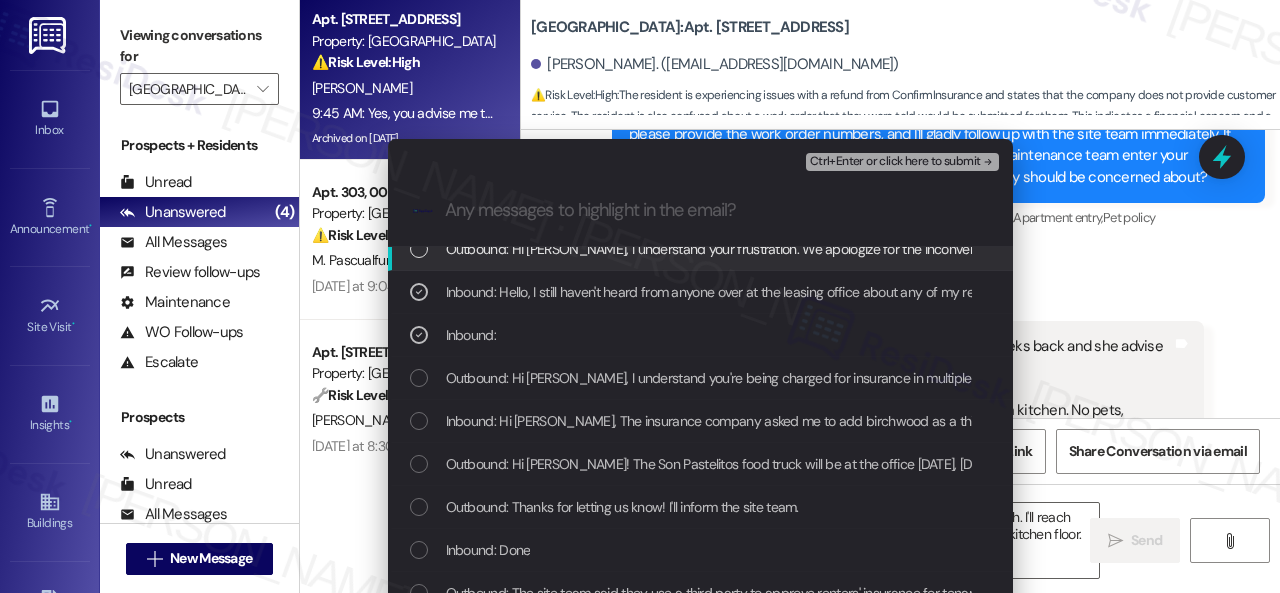 scroll, scrollTop: 500, scrollLeft: 0, axis: vertical 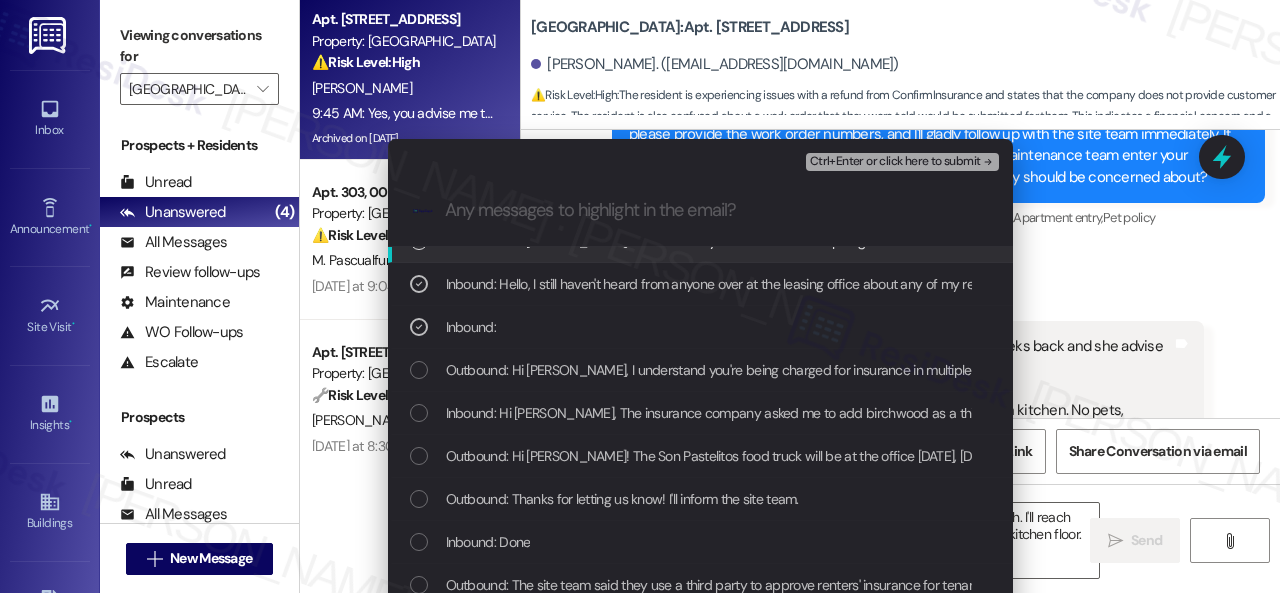 click on "Ctrl+Enter or click here to submit" at bounding box center (895, 162) 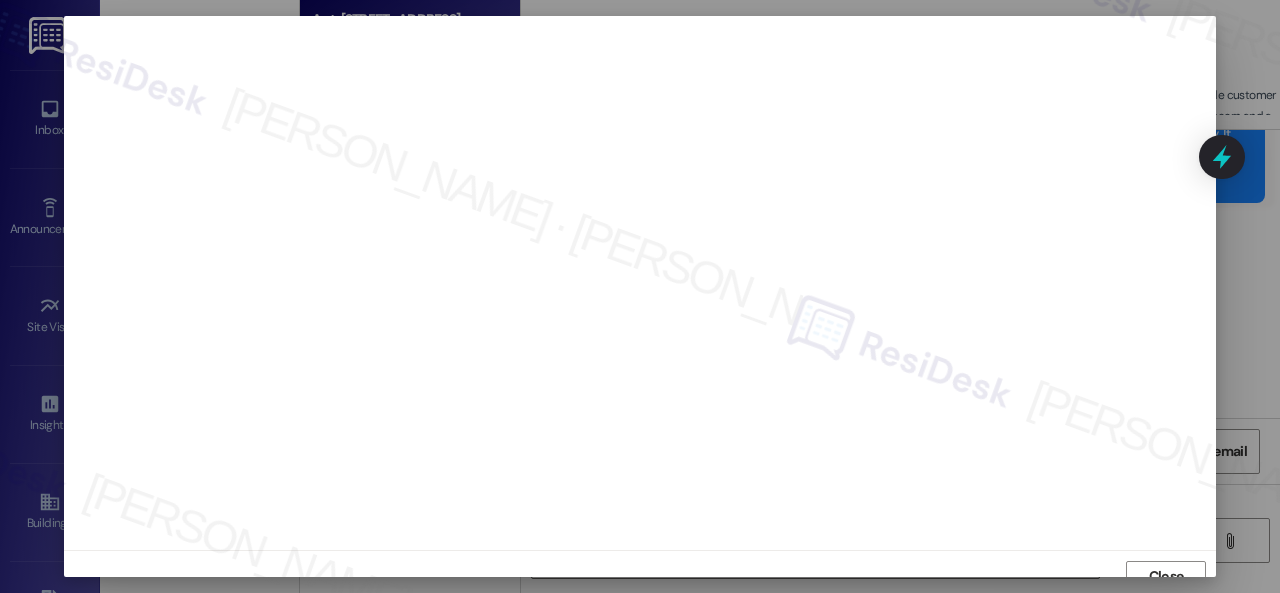 scroll, scrollTop: 15, scrollLeft: 0, axis: vertical 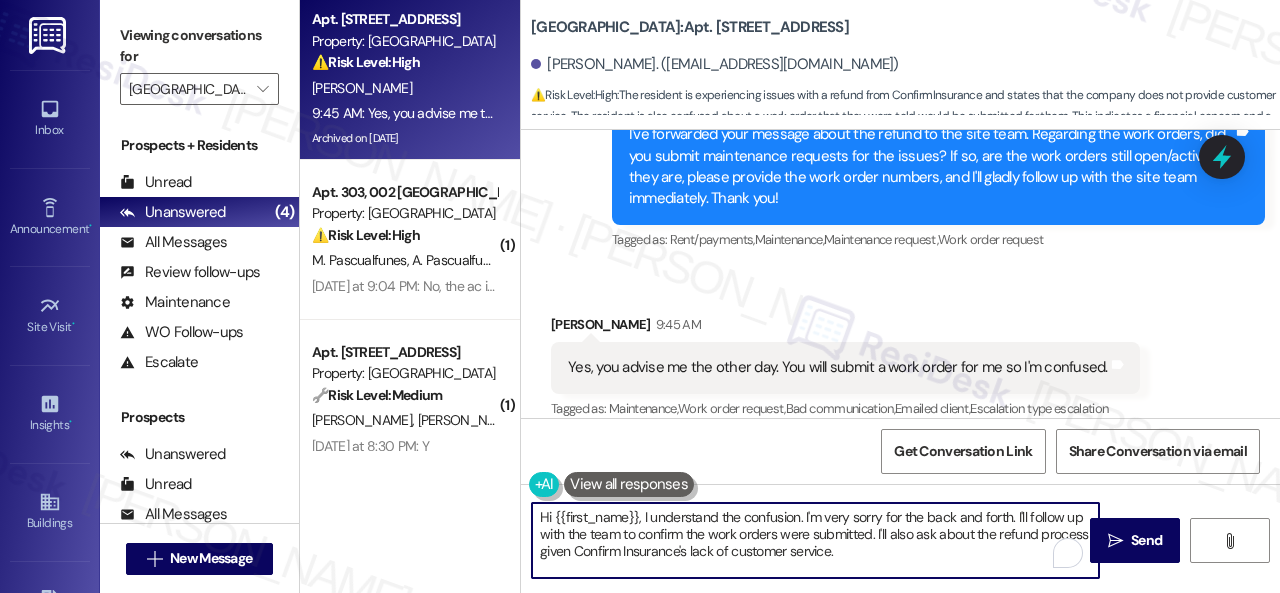drag, startPoint x: 917, startPoint y: 551, endPoint x: 438, endPoint y: 459, distance: 487.75507 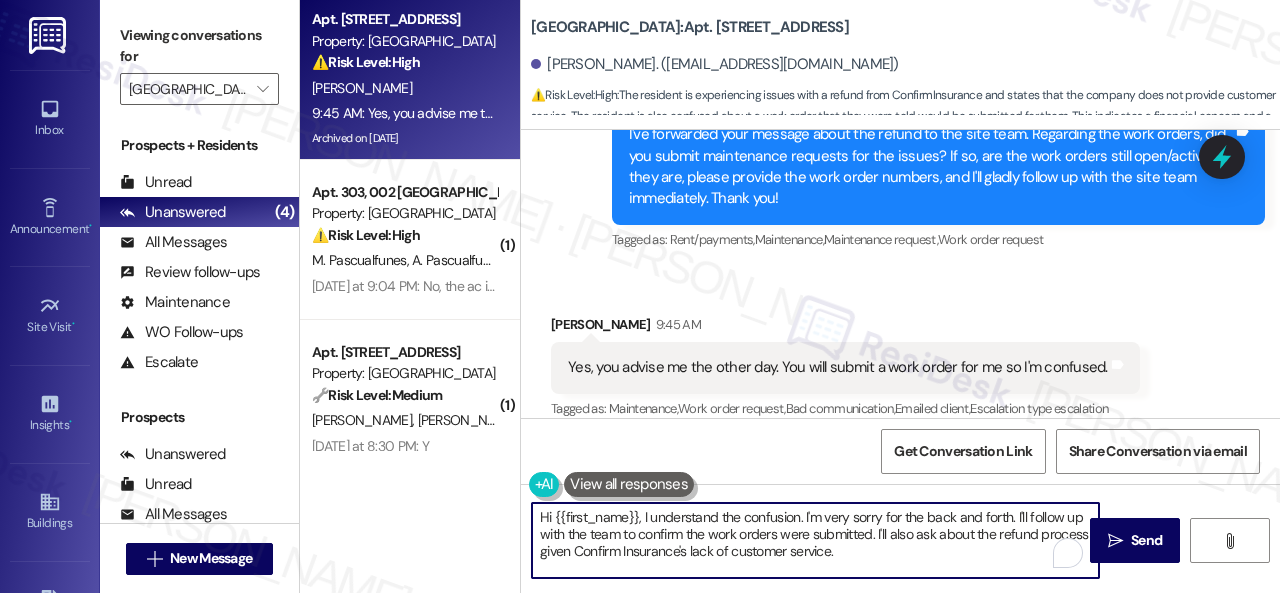 click on "Apt. 120, 004 [GEOGRAPHIC_DATA] Property: [GEOGRAPHIC_DATA] Central ⚠️  Risk Level:  High The resident is experiencing issues with a refund from ConfirmInsurance and states that the company does not provide customer service. The resident is also confused about a work order that they were told would be submitted for them. This indicates a financial concern and a potential service failure, requiring site team intervention. [PERSON_NAME] 9:45 AM: Yes, you advise me the other day. You will submit a work order for me so I'm confused. 9:45 AM: Yes, you advise me the other day. You will submit a work order for me so I'm confused. Archived on [DATE] ( 1 ) Apt. 303, 002 [GEOGRAPHIC_DATA] Property: [GEOGRAPHIC_DATA] Central ⚠️  Risk Level:  High The resident reports that their AC is still not working after a previous work order, and the temperature is uncomfortably high. This constitutes an urgent maintenance issue affecting habitability. M. Pascualfunes A. [PERSON_NAME] [PERSON_NAME] ( 1 ) 🔧  Risk Level:" at bounding box center (790, 296) 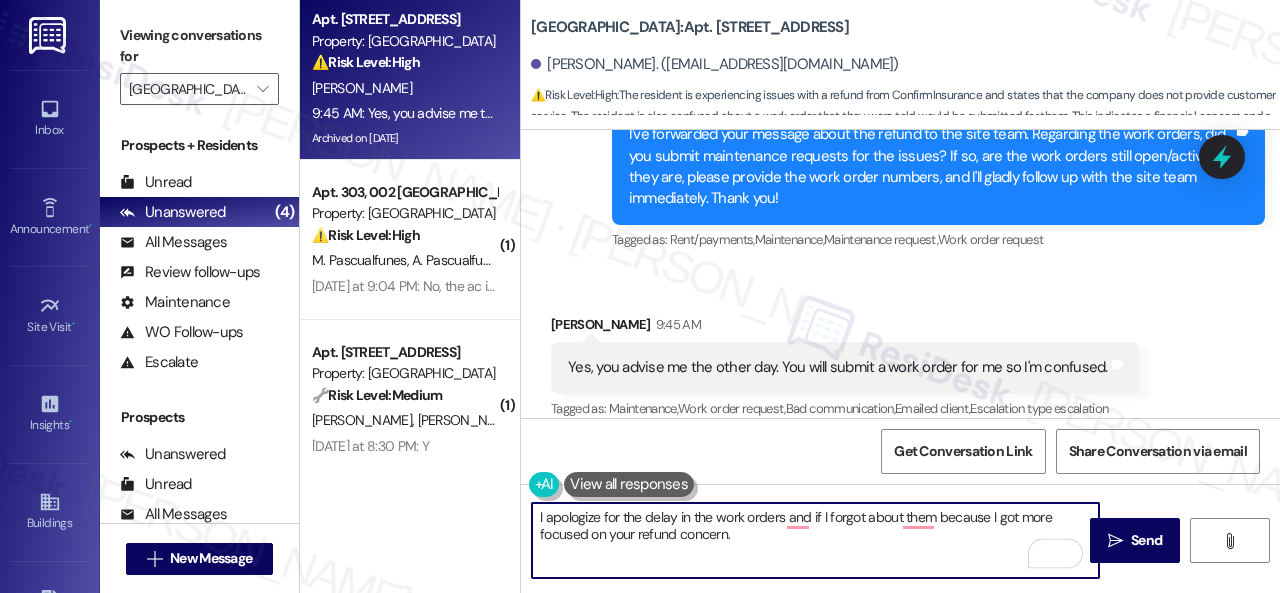 click on "I apologize for the delay in the work orders and if I forgot about them because I got more focused on your refund concern." at bounding box center [815, 540] 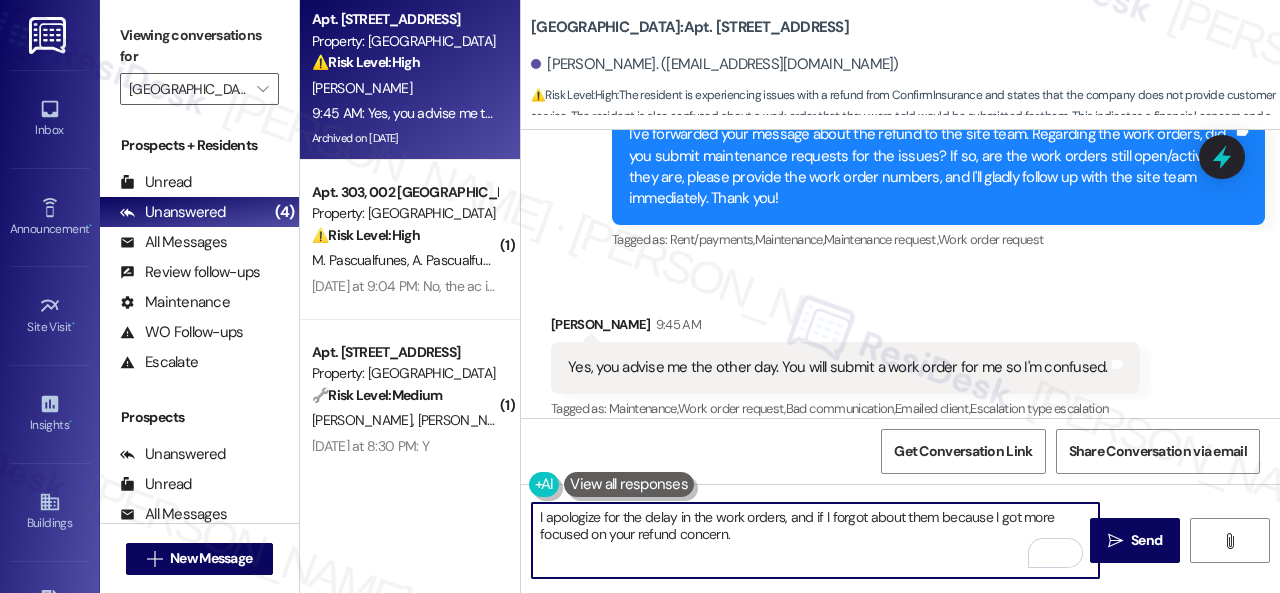 click on "I apologize for the delay in the work orders, and if I forgot about them because I got more focused on your refund concern." at bounding box center [815, 540] 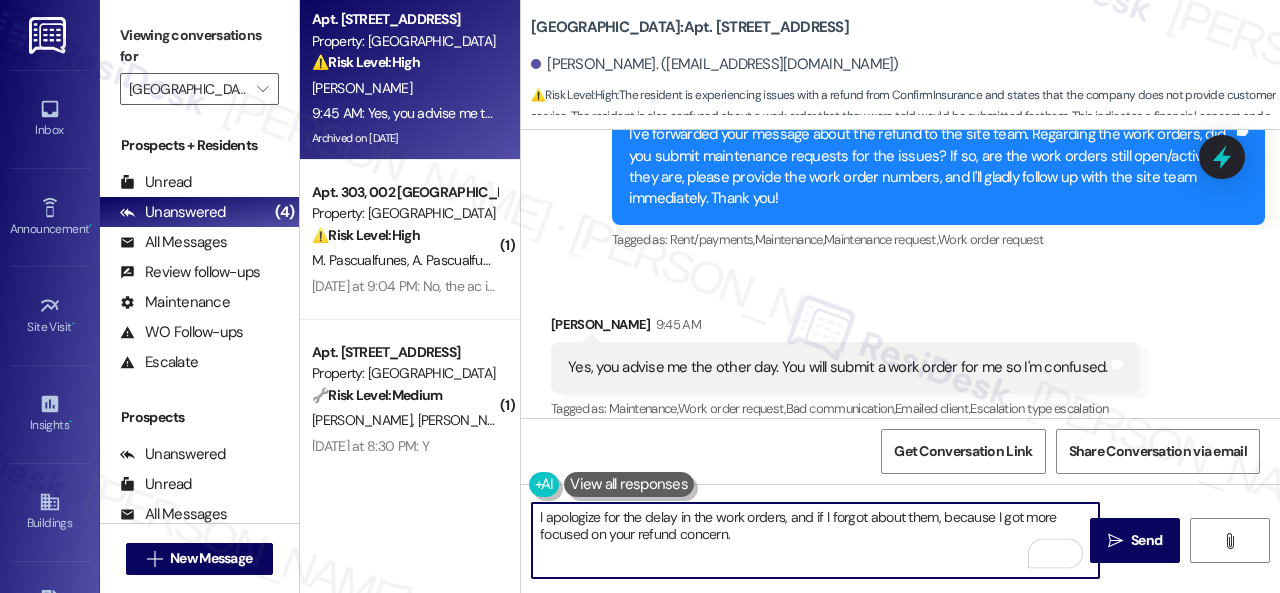 click on "I apologize for the delay in the work orders, and if I forgot about them, because I got more focused on your refund concern." at bounding box center [815, 540] 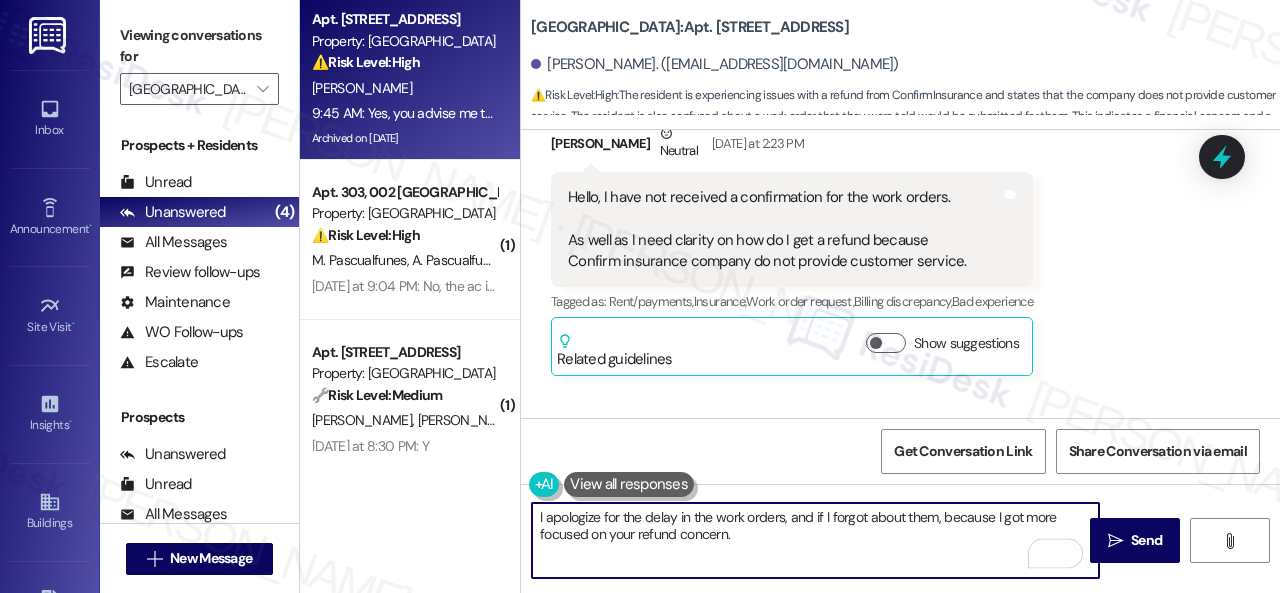 scroll, scrollTop: 35308, scrollLeft: 0, axis: vertical 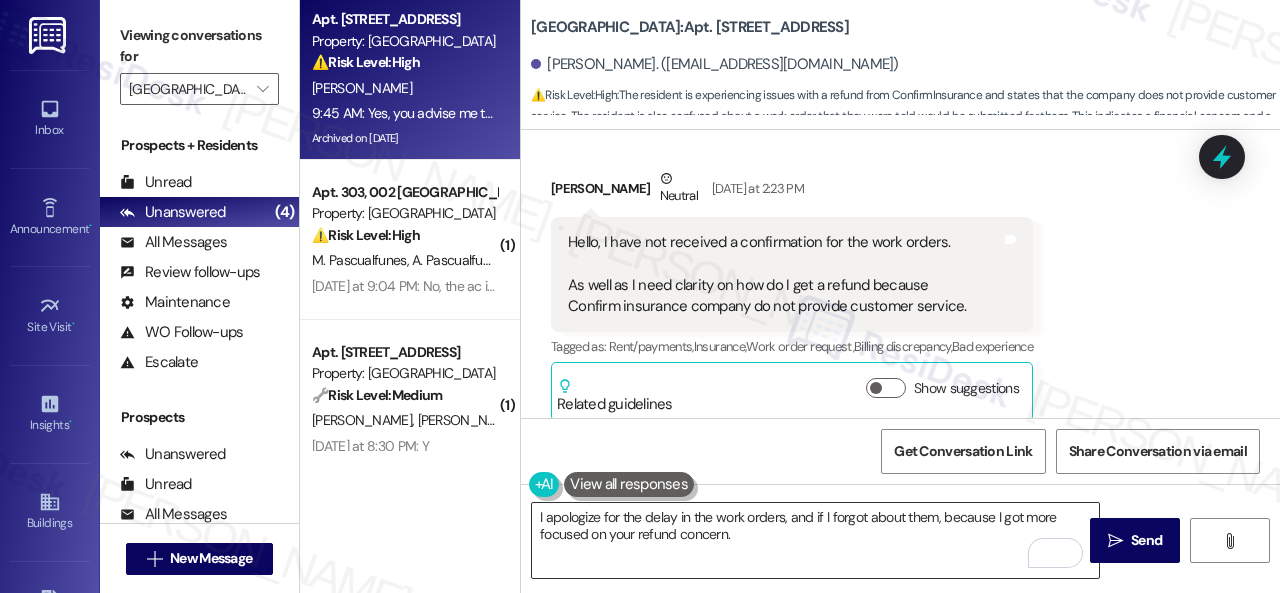 click on "I apologize for the delay in the work orders, and if I forgot about them, because I got more focused on your refund concern." at bounding box center [815, 540] 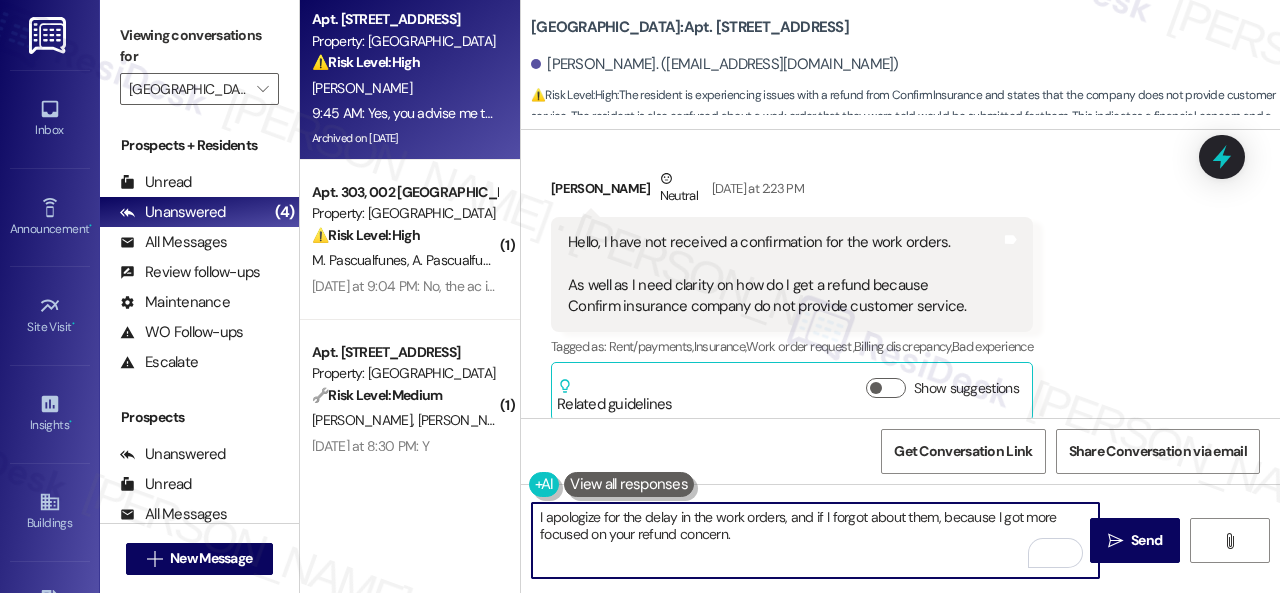 paste on "I've submitted work orders on your behalf and notified the site team. Please let me know if you have an update or need anything else." 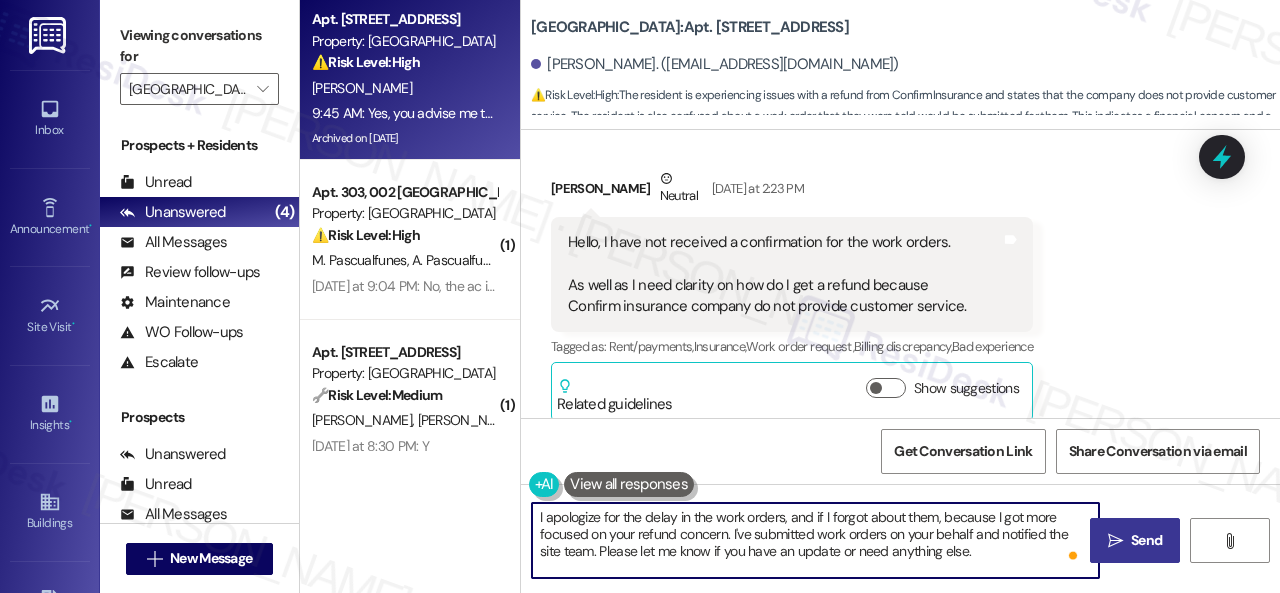 type on "I apologize for the delay in the work orders, and if I forgot about them, because I got more focused on your refund concern. I've submitted work orders on your behalf and notified the site team. Please let me know if you have an update or need anything else." 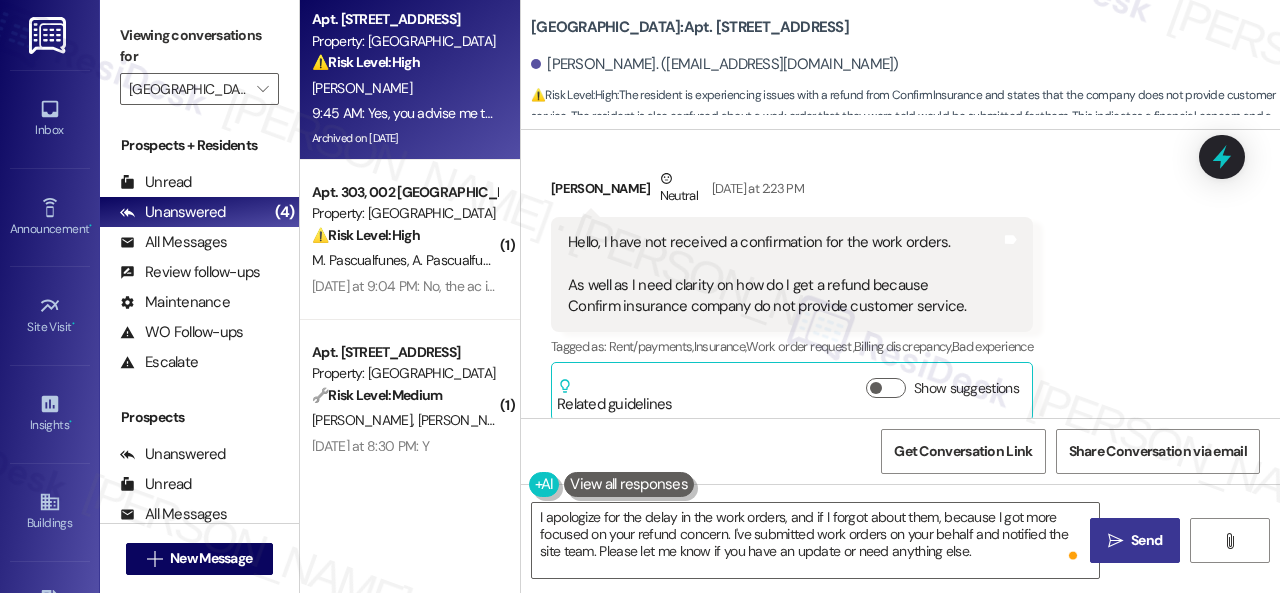 click on " Send" at bounding box center (1135, 540) 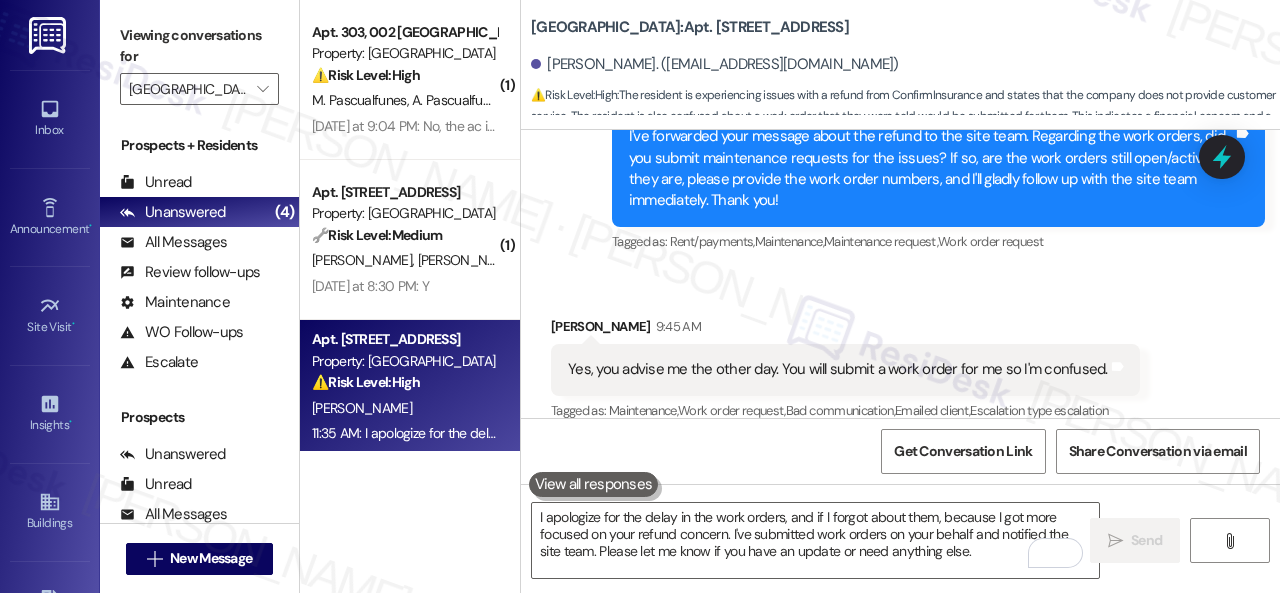 scroll, scrollTop: 35890, scrollLeft: 0, axis: vertical 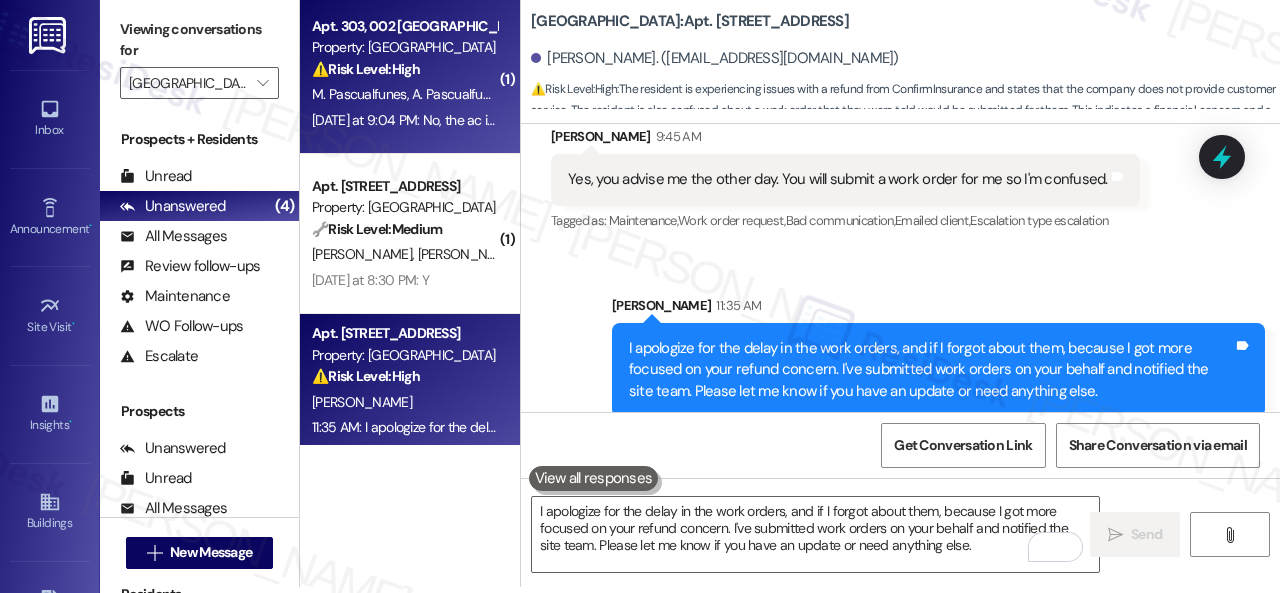 click on "⚠️  Risk Level:  High The resident reports that their AC is still not working after a previous work order, and the temperature is uncomfortably high. This constitutes an urgent maintenance issue affecting habitability." at bounding box center [404, 69] 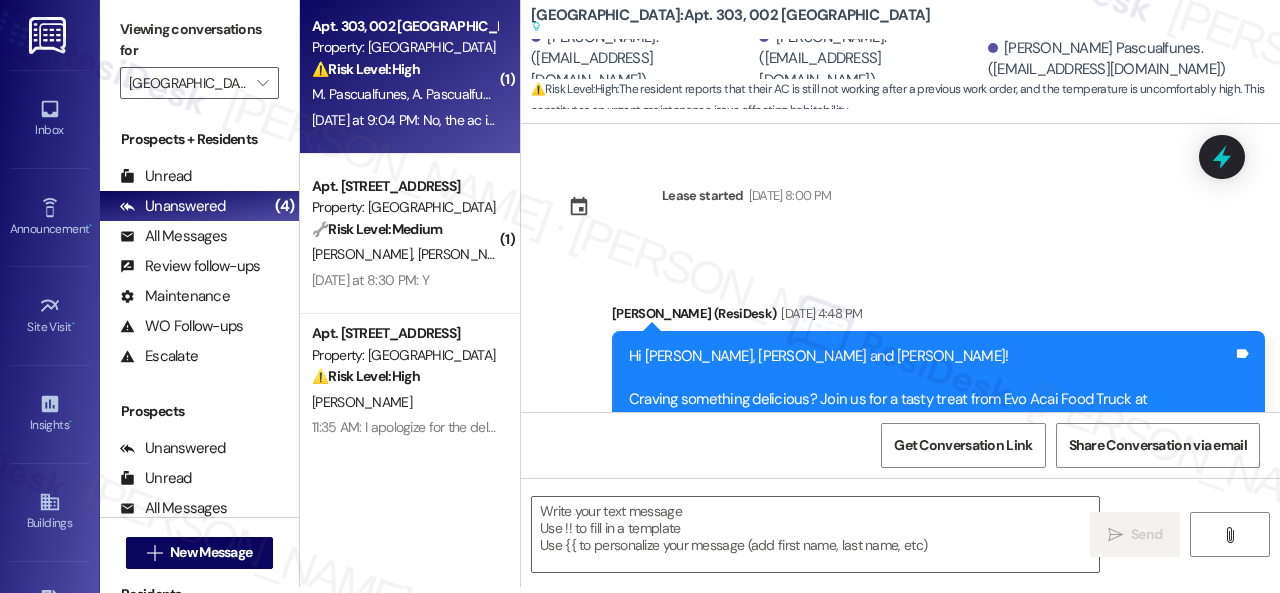 scroll, scrollTop: 16771, scrollLeft: 0, axis: vertical 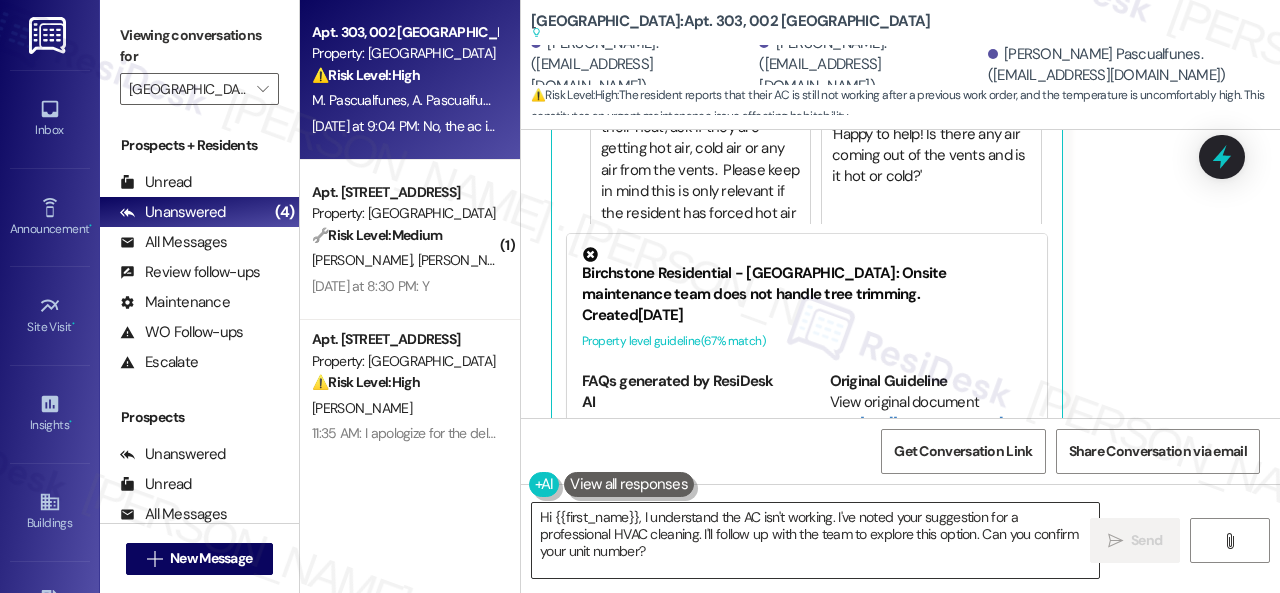 drag, startPoint x: 652, startPoint y: 549, endPoint x: 675, endPoint y: 552, distance: 23.194826 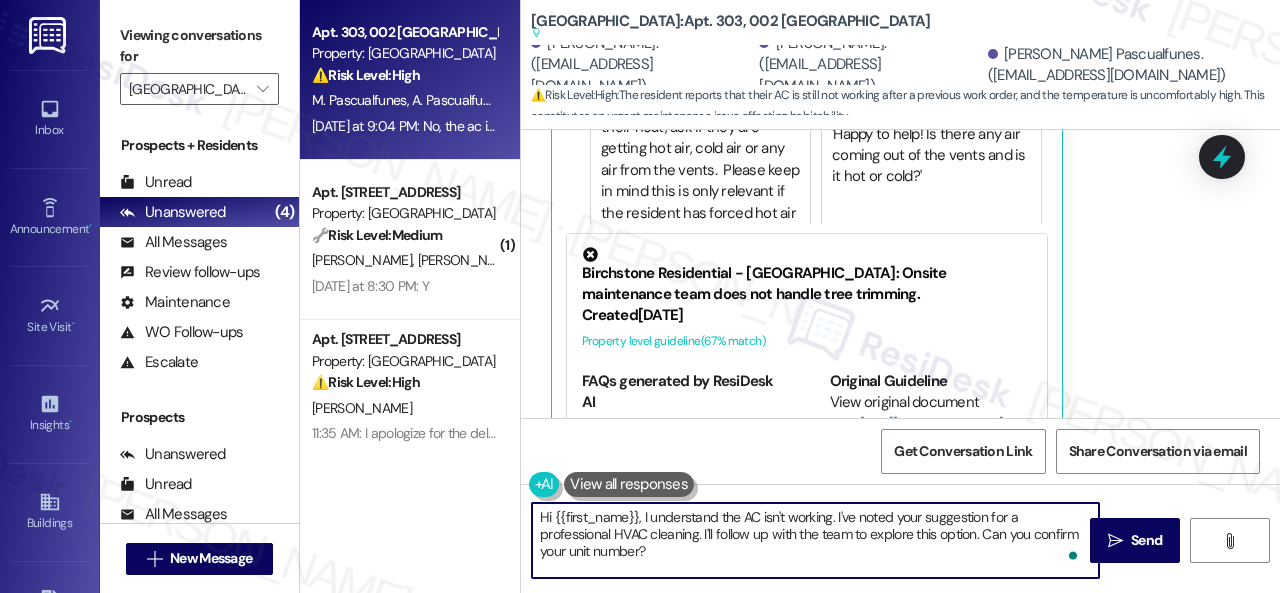 drag, startPoint x: 677, startPoint y: 552, endPoint x: 502, endPoint y: 511, distance: 179.7387 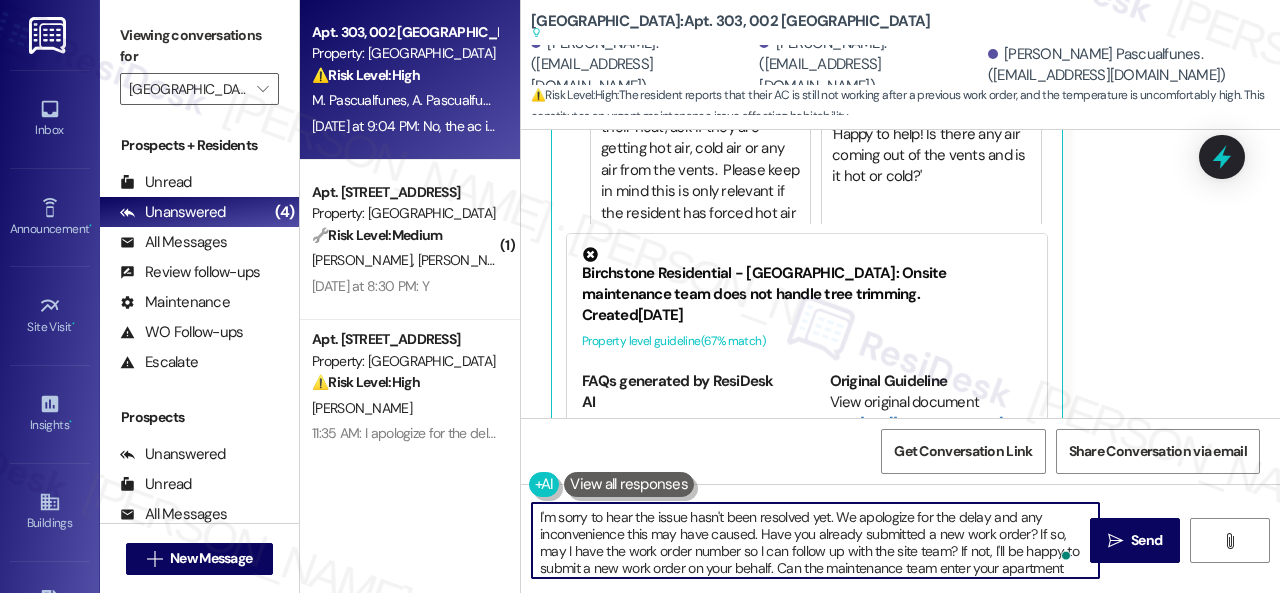 scroll, scrollTop: 16, scrollLeft: 0, axis: vertical 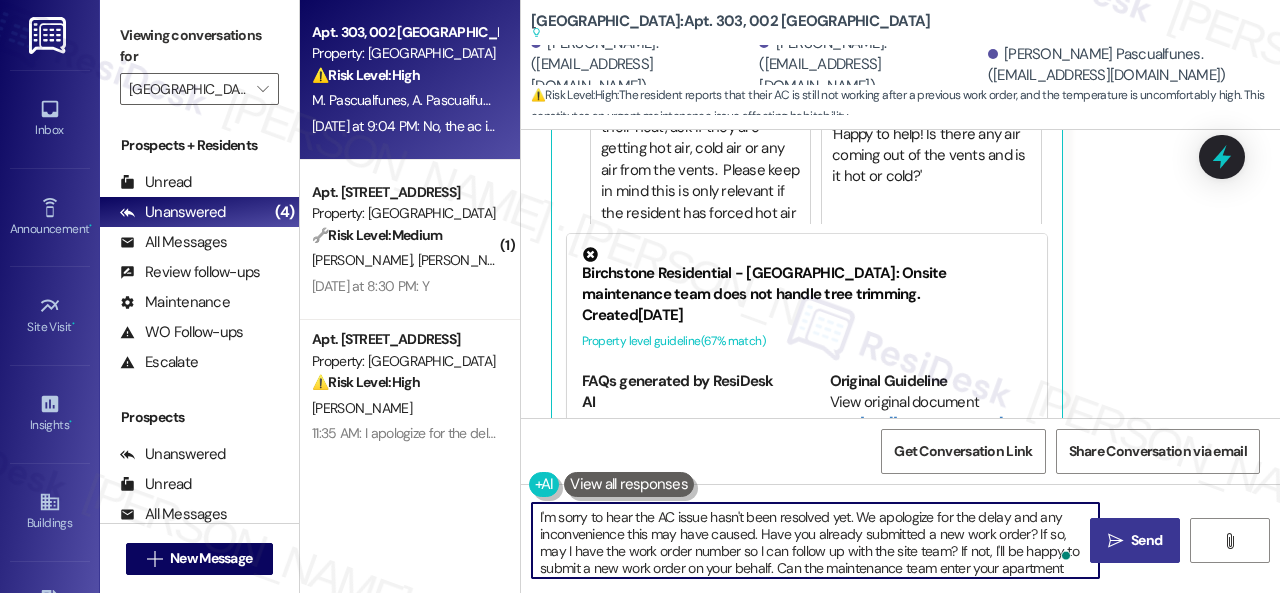 type on "I'm sorry to hear the AC issue hasn't been resolved yet. We apologize for the delay and any inconvenience this may have caused. Have you already submitted a new work order? If so, may I have the work order number so I can follow up with the site team? If not, I'll be happy to submit a new work order on your behalf. Can the maintenance team enter your apartment even if you are not home? Are there any pets they should be concerned about?" 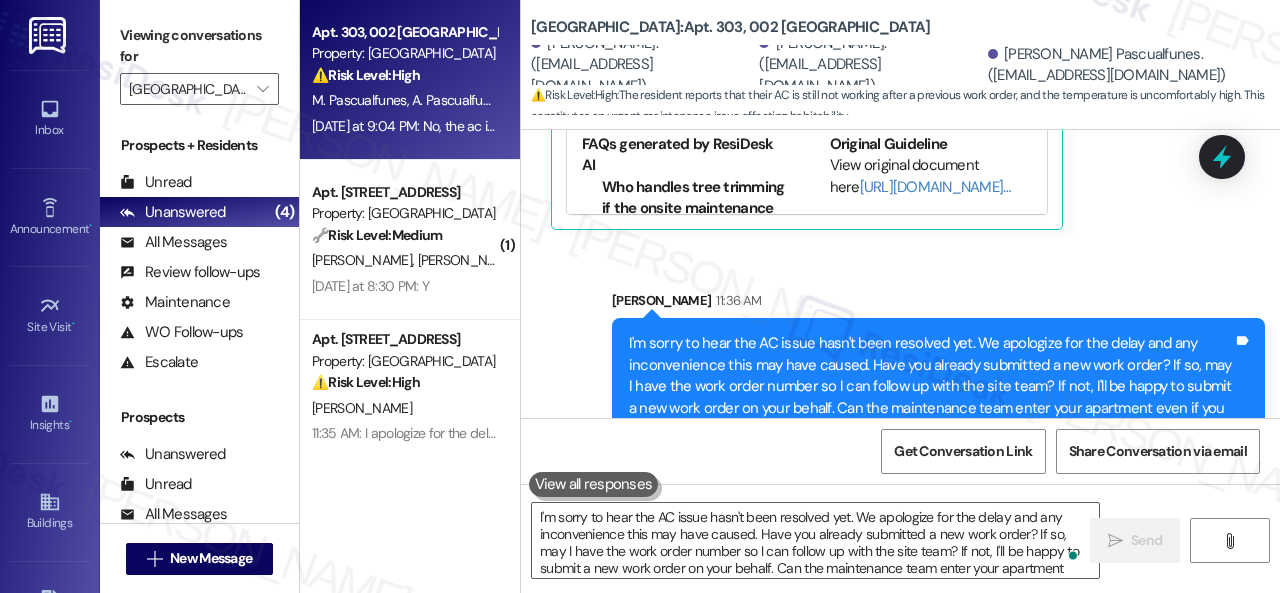 scroll, scrollTop: 16532, scrollLeft: 0, axis: vertical 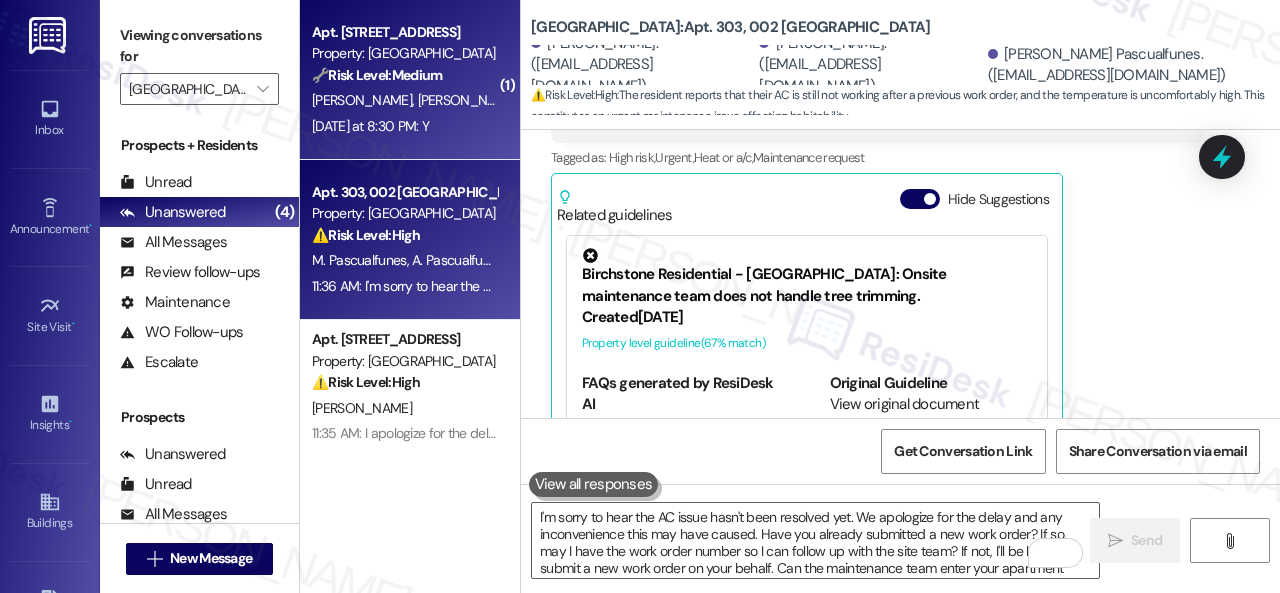 click on "🔧  Risk Level:  Medium" at bounding box center [377, 75] 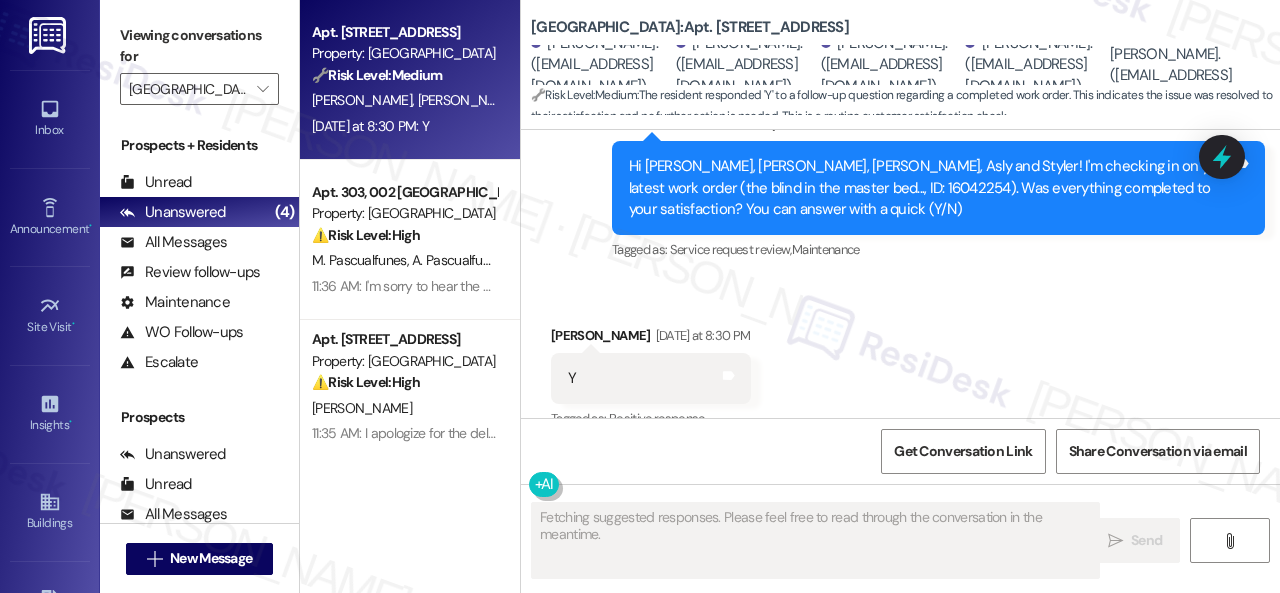 scroll, scrollTop: 999, scrollLeft: 0, axis: vertical 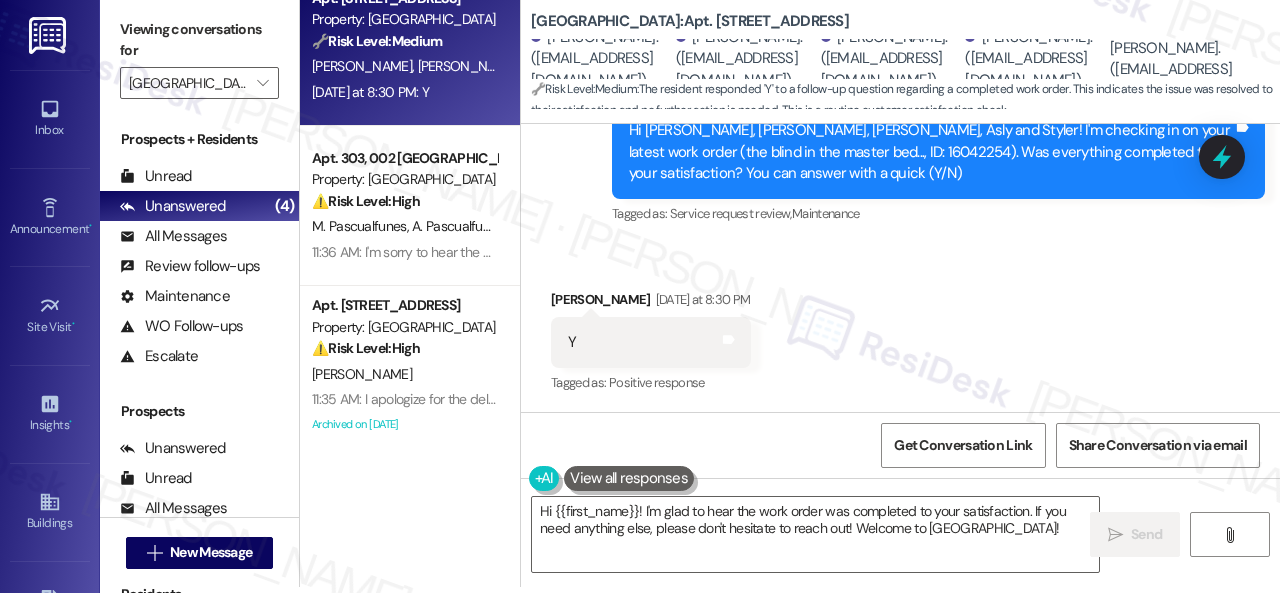 click on "Received via SMS [PERSON_NAME] [DATE] at 8:30 PM Y Tags and notes Tagged as:   Positive response Click to highlight conversations about Positive response" at bounding box center (900, 328) 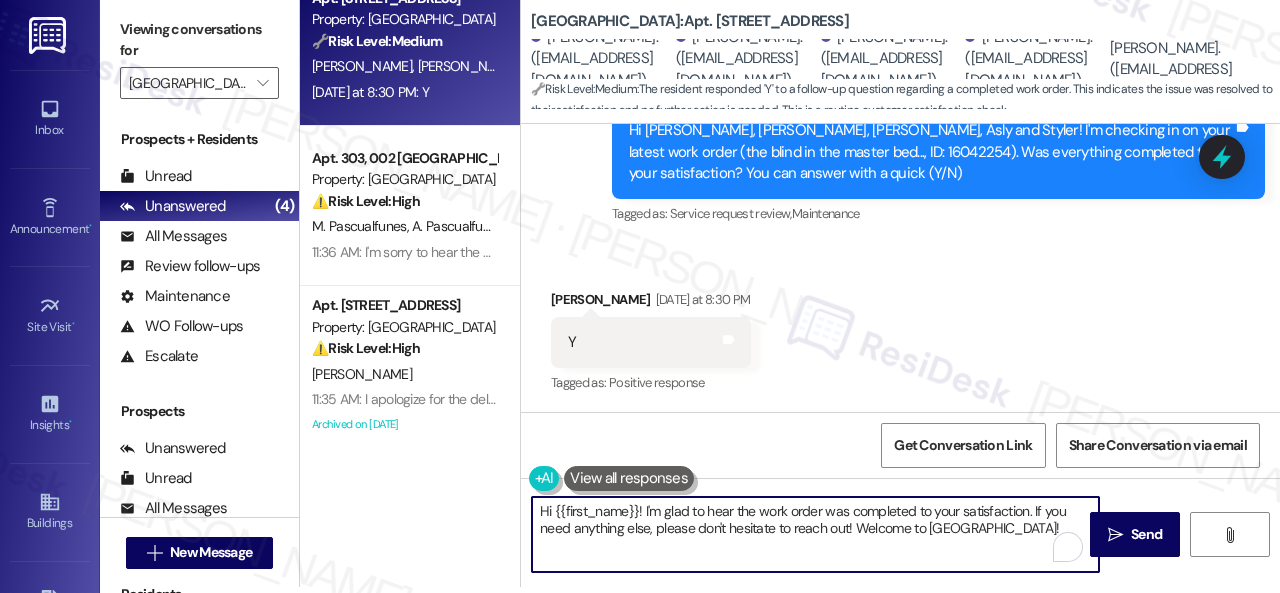 drag, startPoint x: 1064, startPoint y: 538, endPoint x: 350, endPoint y: 455, distance: 718.80804 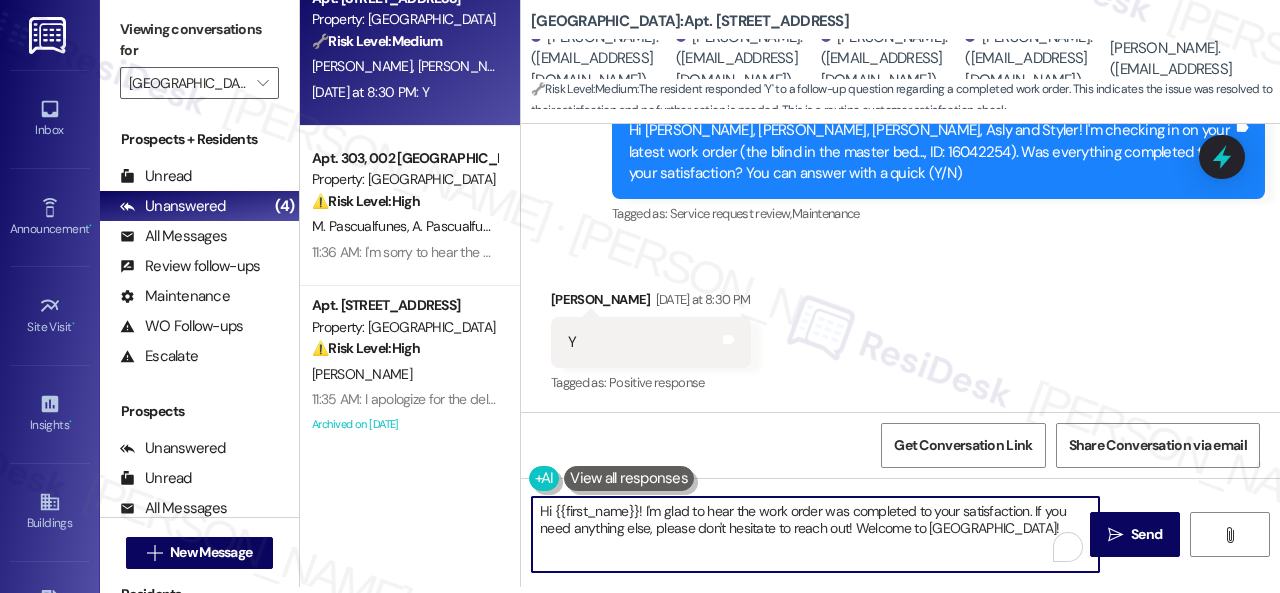 click on "Apt. 306, 006 [GEOGRAPHIC_DATA] Property: [GEOGRAPHIC_DATA] Central 🔧  Risk Level:  Medium The resident responded 'Y' to a follow-up question regarding a completed work order. This indicates the issue was resolved to their satisfaction and no further action is needed. This is a routine customer satisfaction check. D. [PERSON_NAME] [PERSON_NAME] [PERSON_NAME] [PERSON_NAME] [DATE] at 8:30 PM: Y [DATE] at 8:30 PM: Y Apt. 303, 002 [GEOGRAPHIC_DATA] Property: [GEOGRAPHIC_DATA] Central ⚠️  Risk Level:  High The resident reports that their AC is still not working after a previous work order, and the temperature is uncomfortably high. This constitutes an urgent maintenance issue affecting habitability. M. Pascualfunes A. [PERSON_NAME] [PERSON_NAME] Apt. 120, 004 [GEOGRAPHIC_DATA] Property: [GEOGRAPHIC_DATA] Central ⚠️  Risk Level:  High [PERSON_NAME] Archived on [DATE][GEOGRAPHIC_DATA]:  Apt. 306, 006 [GEOGRAPHIC_DATA] [GEOGRAPHIC_DATA][PERSON_NAME]. ([EMAIL_ADDRESS][DOMAIN_NAME])                   🔧  Risk Level:  :" at bounding box center (790, 290) 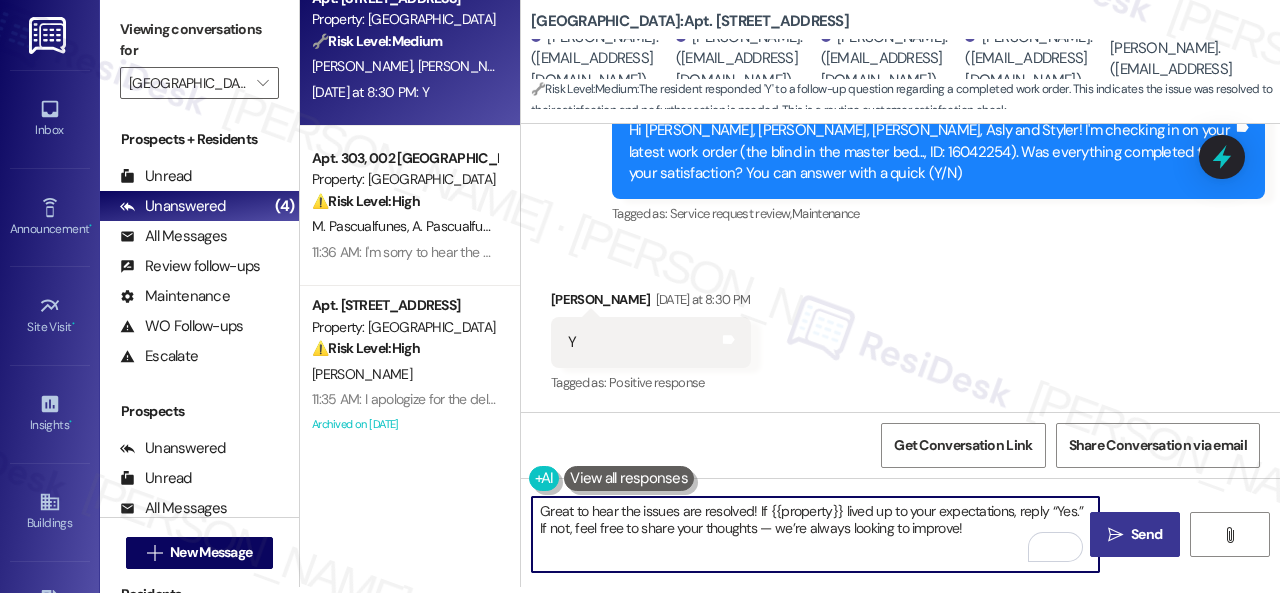 type on "Great to hear the issues are resolved! If {{property}} lived up to your expectations, reply “Yes.” If not, feel free to share your thoughts — we’re always looking to improve!" 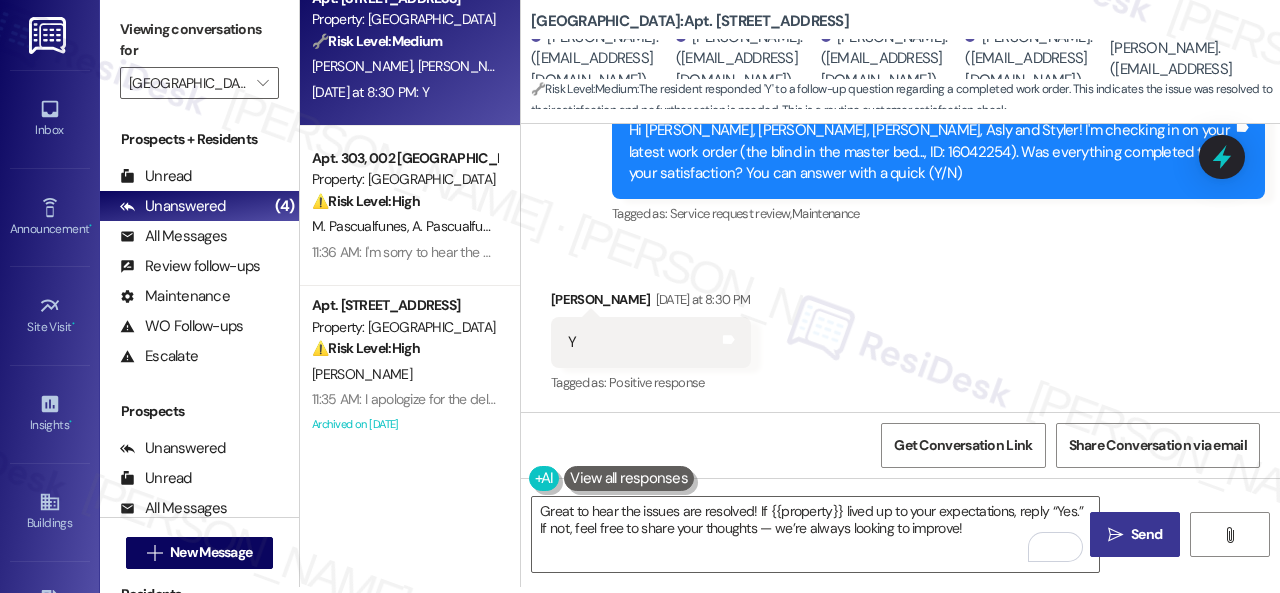 click on "Send" at bounding box center [1146, 534] 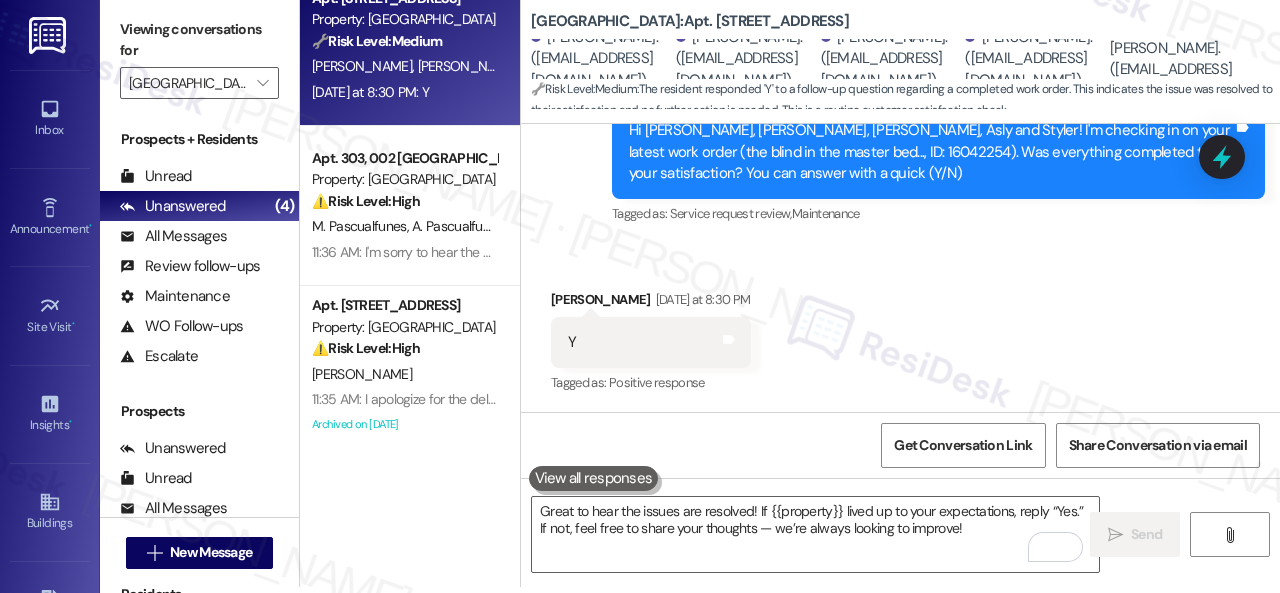 scroll, scrollTop: 0, scrollLeft: 0, axis: both 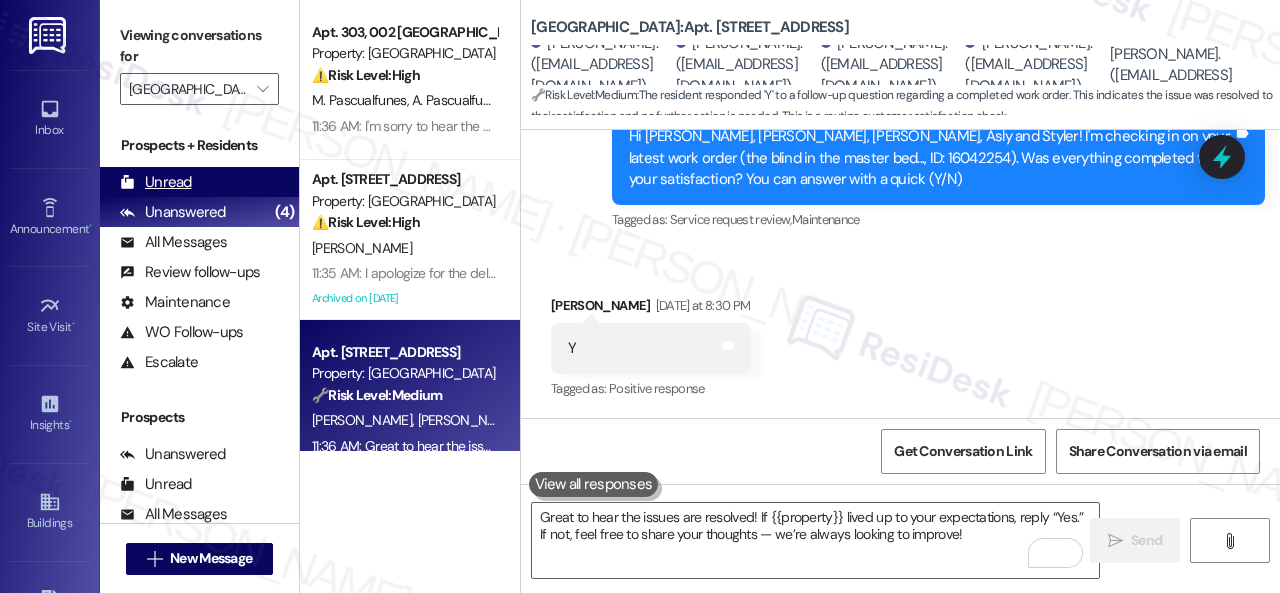 click on "Unread" at bounding box center [156, 182] 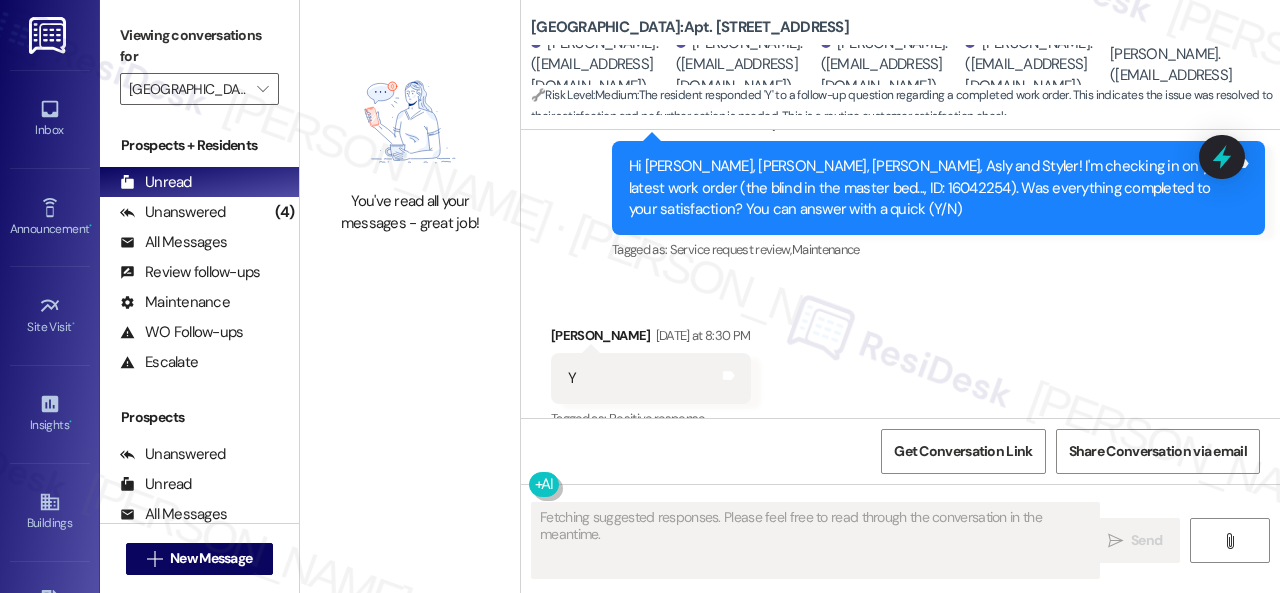 scroll, scrollTop: 999, scrollLeft: 0, axis: vertical 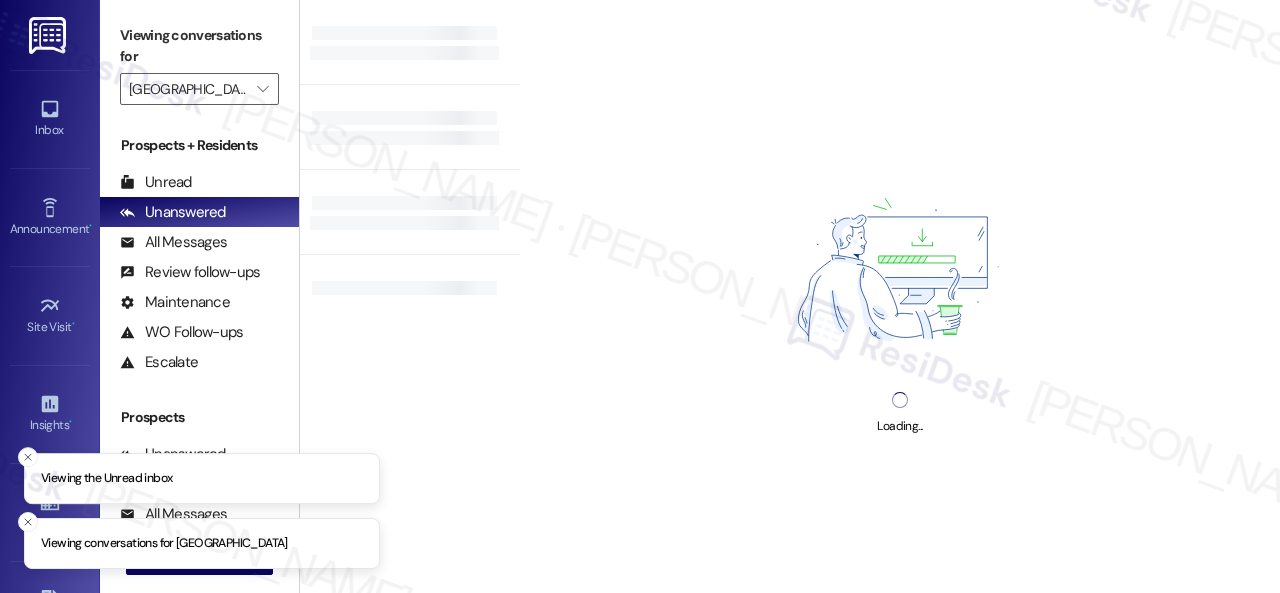 type on "[GEOGRAPHIC_DATA]" 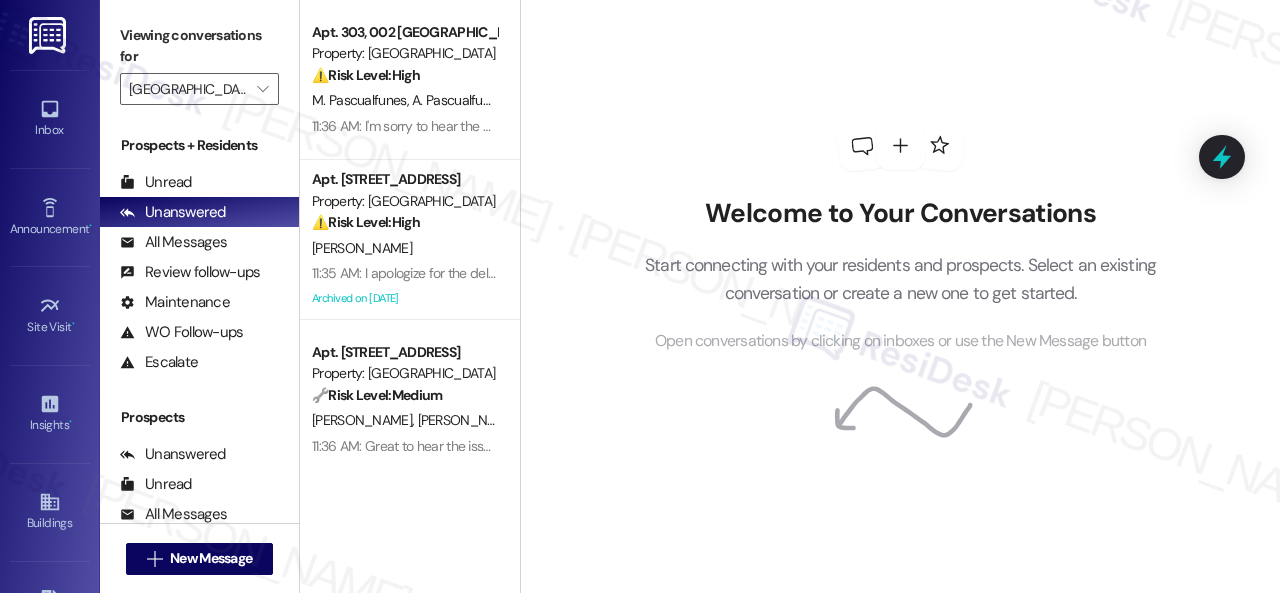 scroll, scrollTop: 28, scrollLeft: 0, axis: vertical 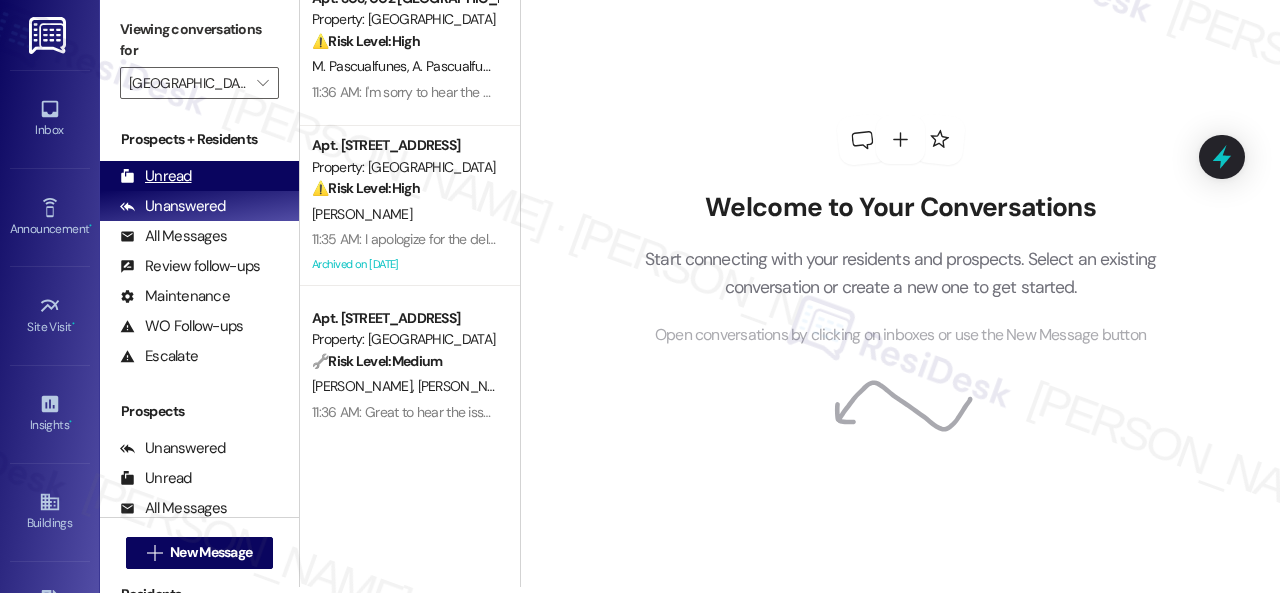 click on "Unread" at bounding box center (156, 176) 